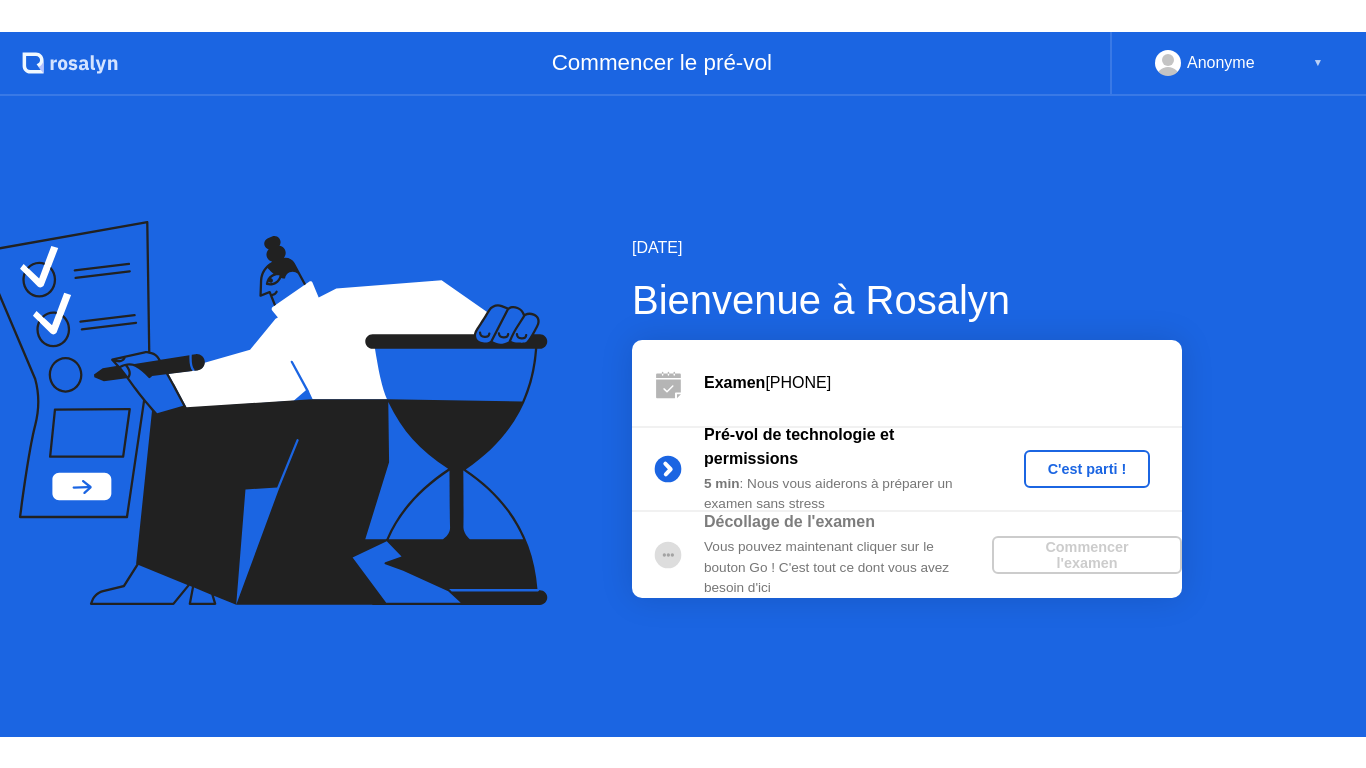 scroll, scrollTop: 0, scrollLeft: 0, axis: both 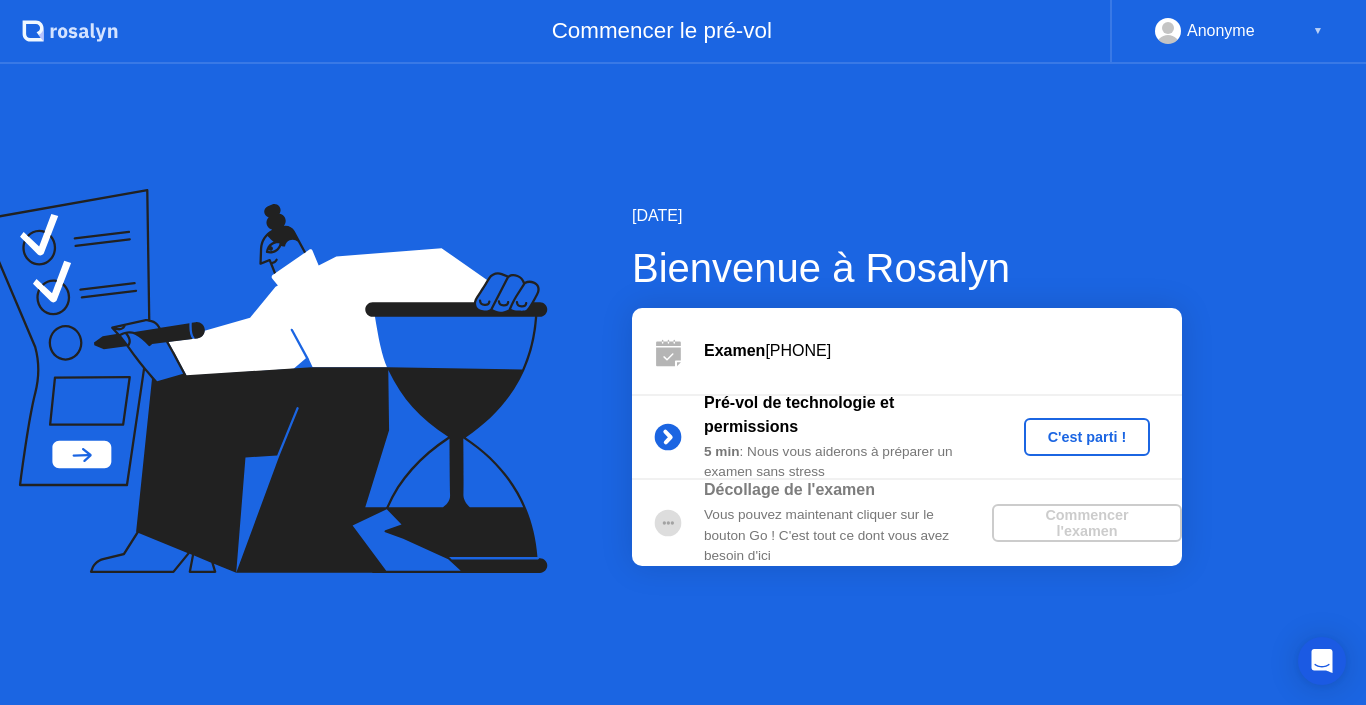 click on "C'est parti !" 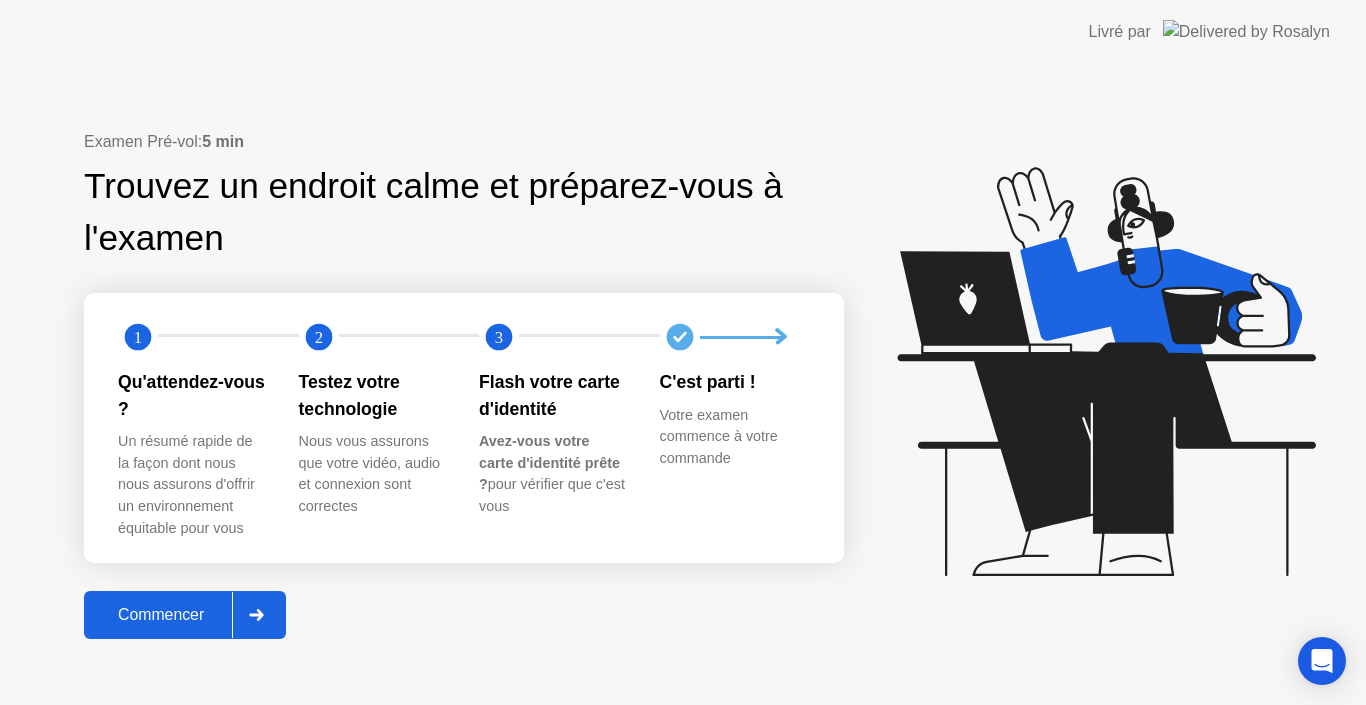 click on "Commencer" 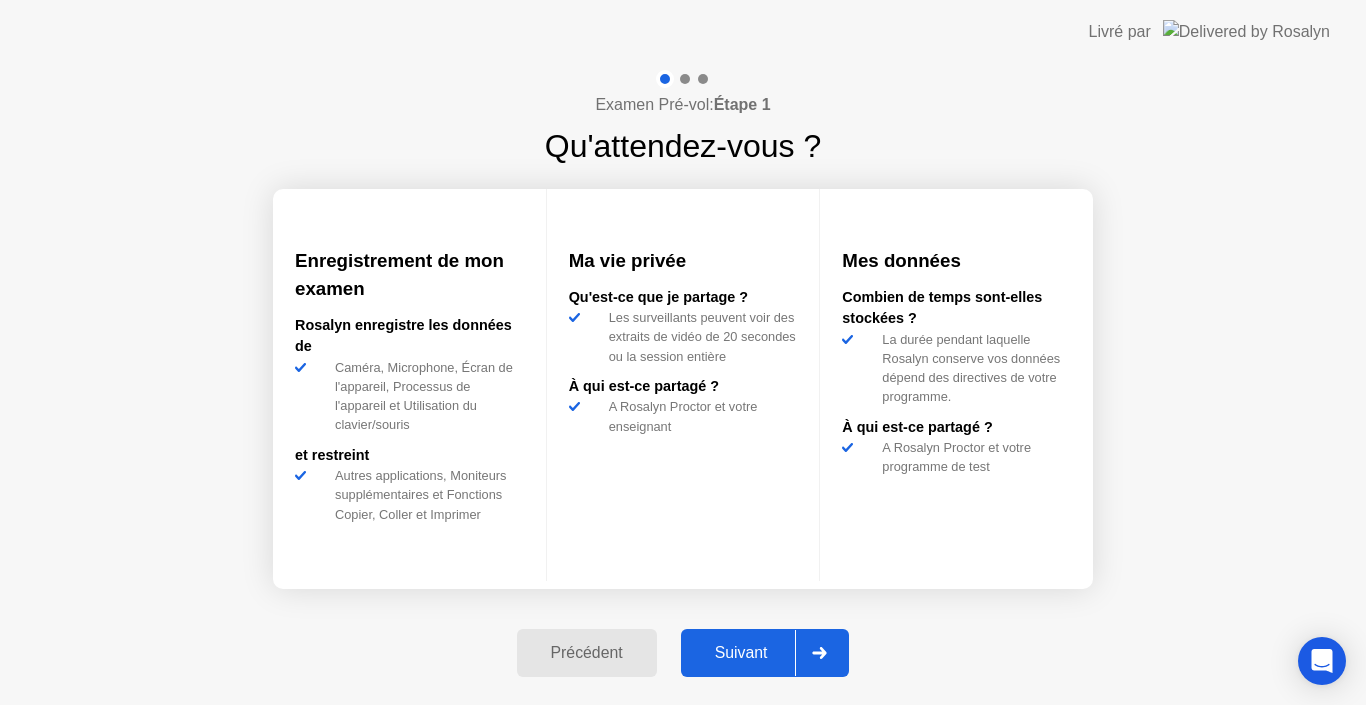 click on "Suivant" 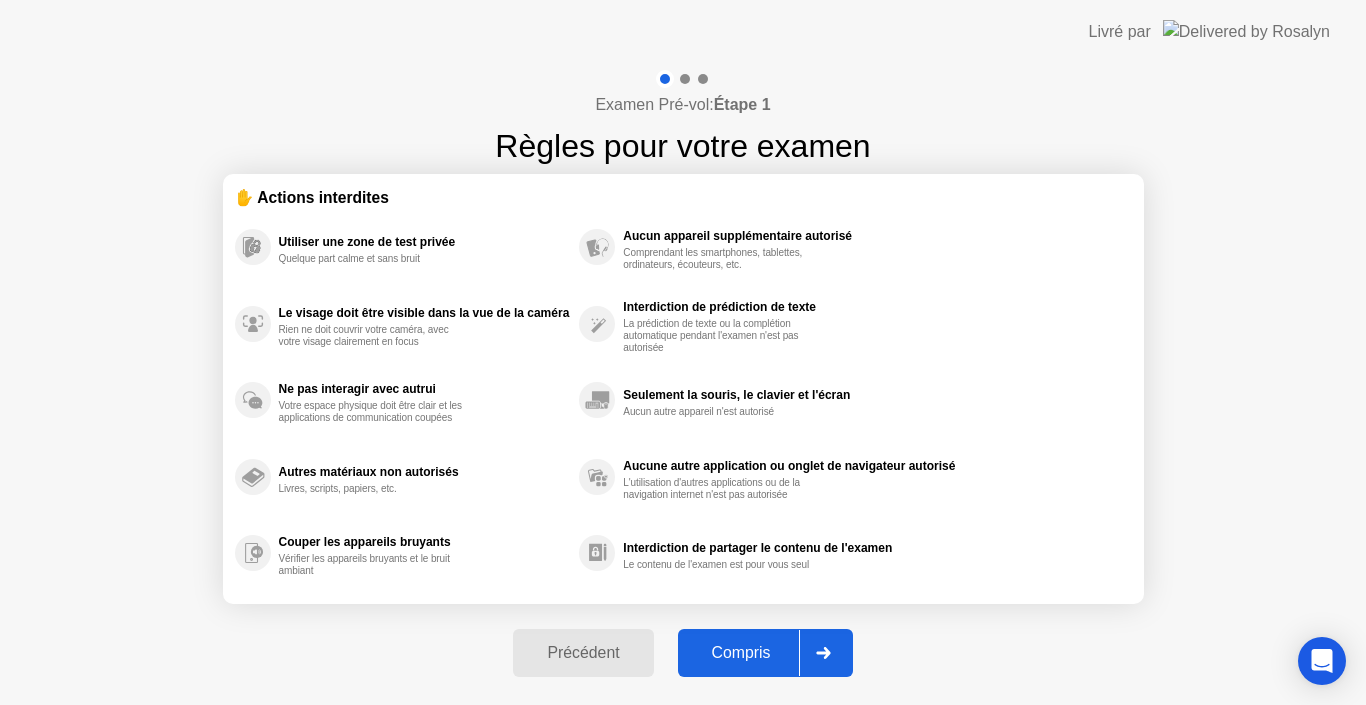 click 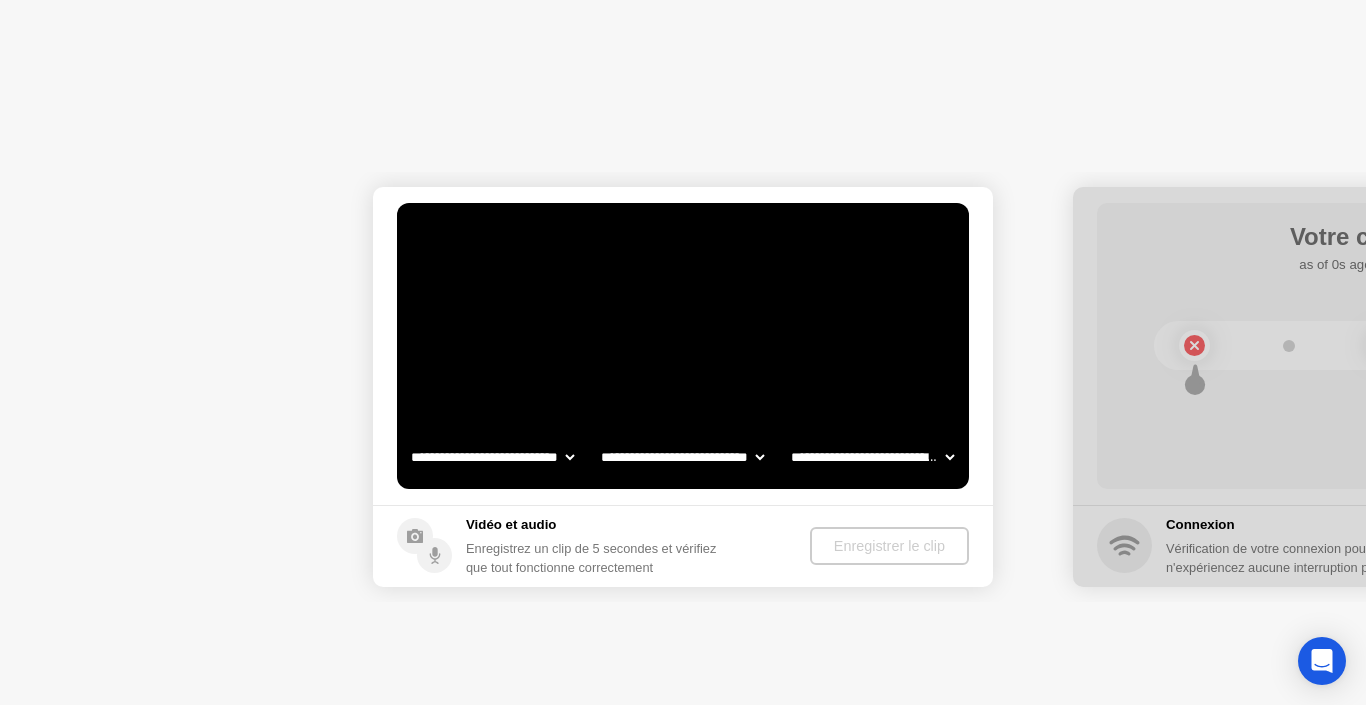 select on "**********" 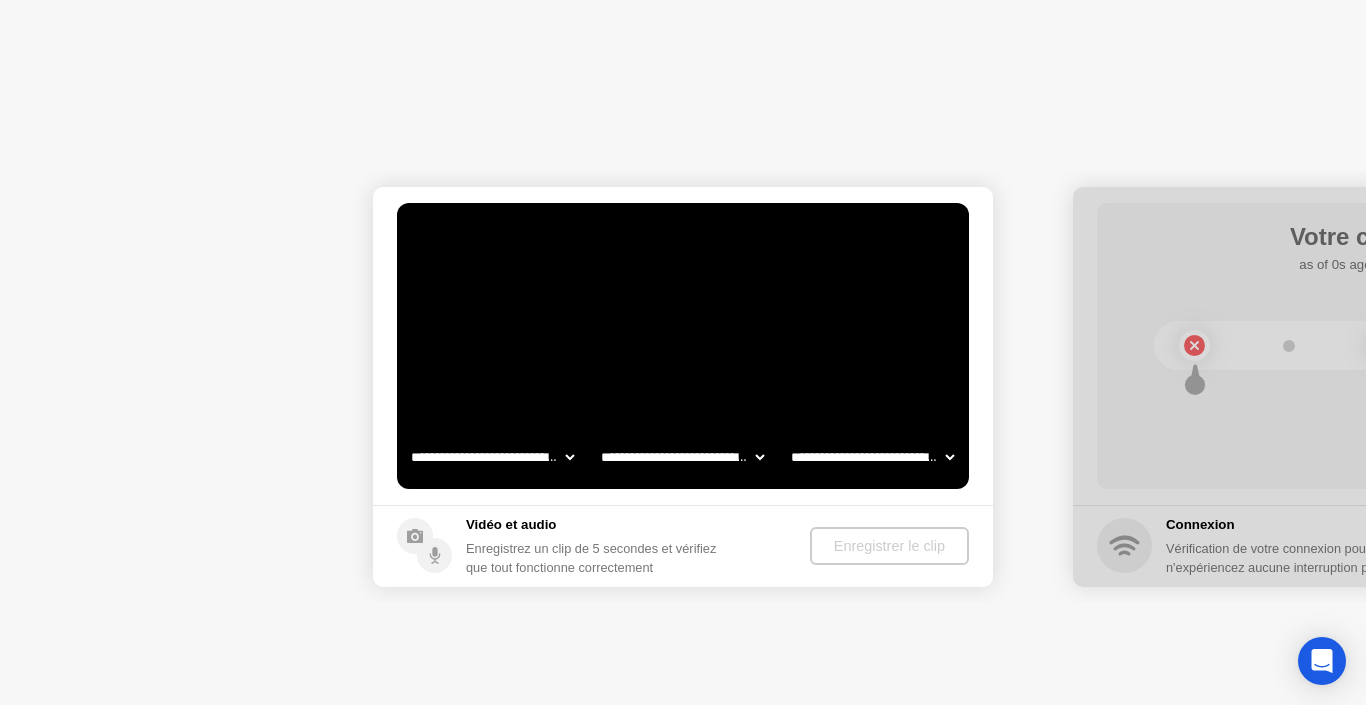 select on "*******" 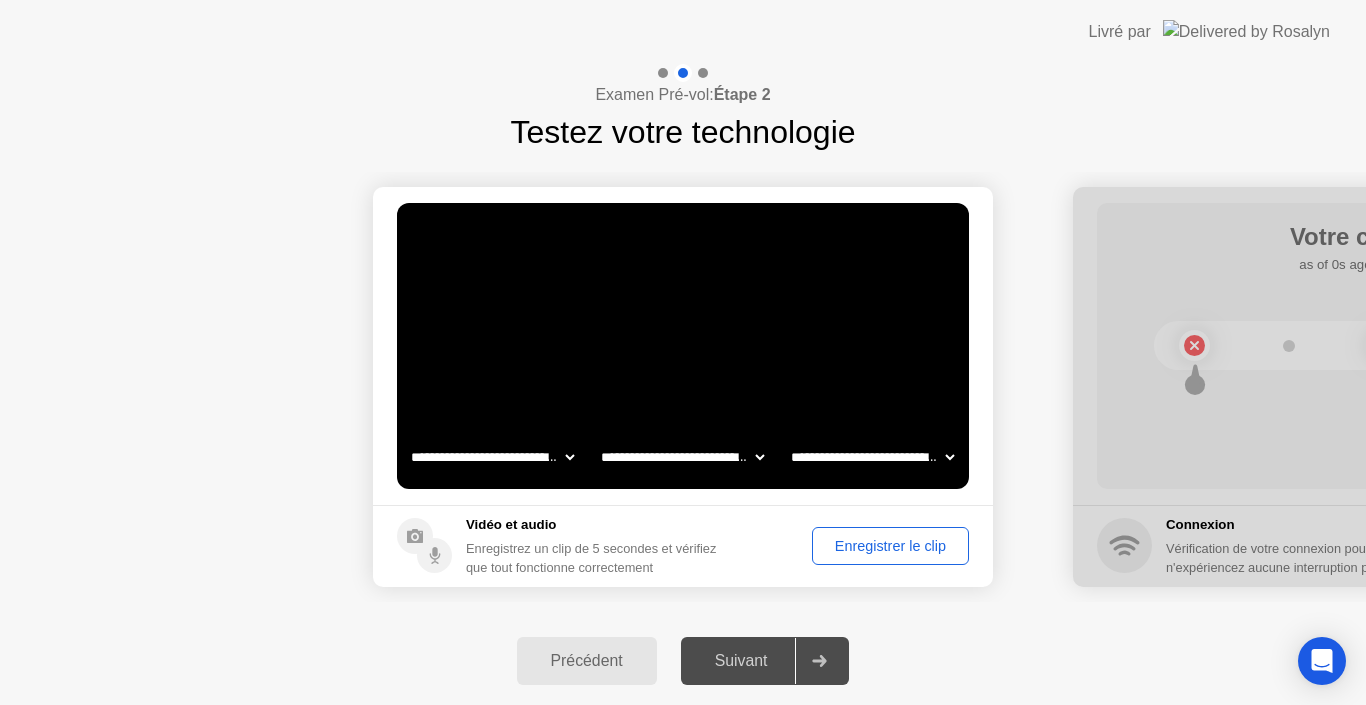 click on "Précédent" 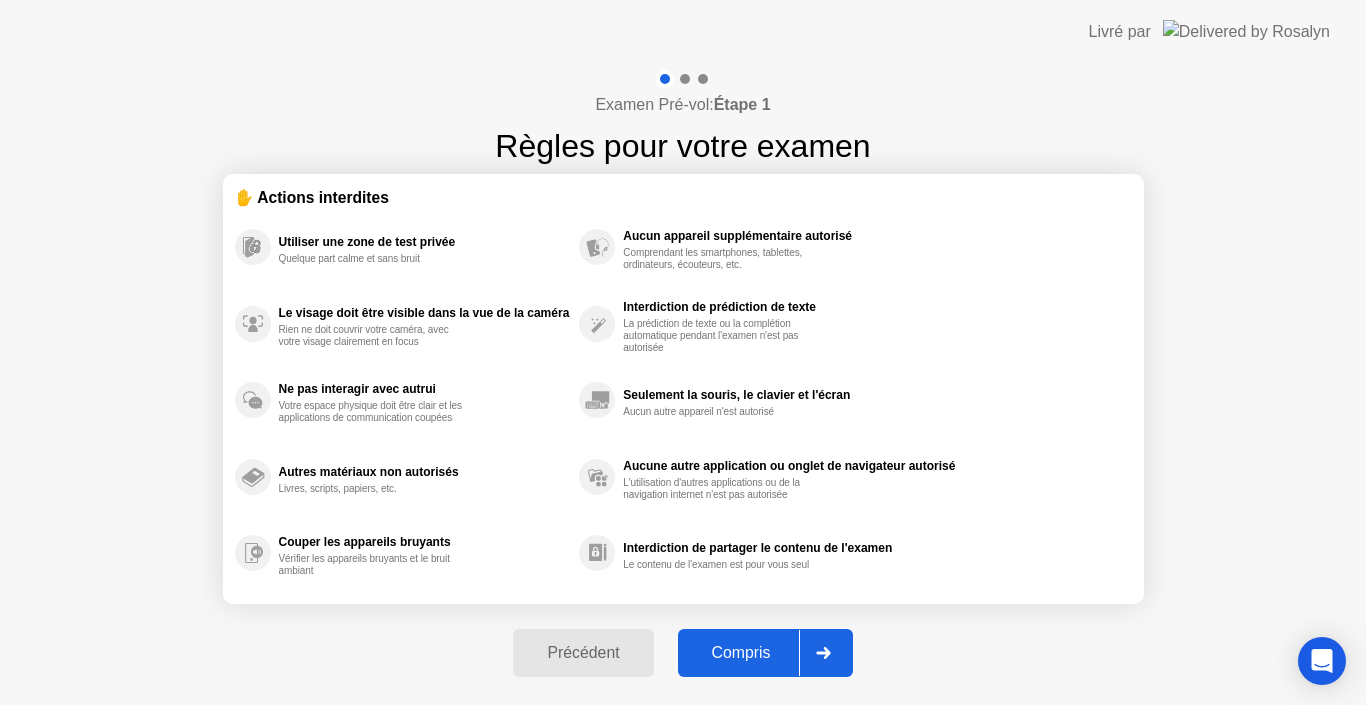 click on "Compris" 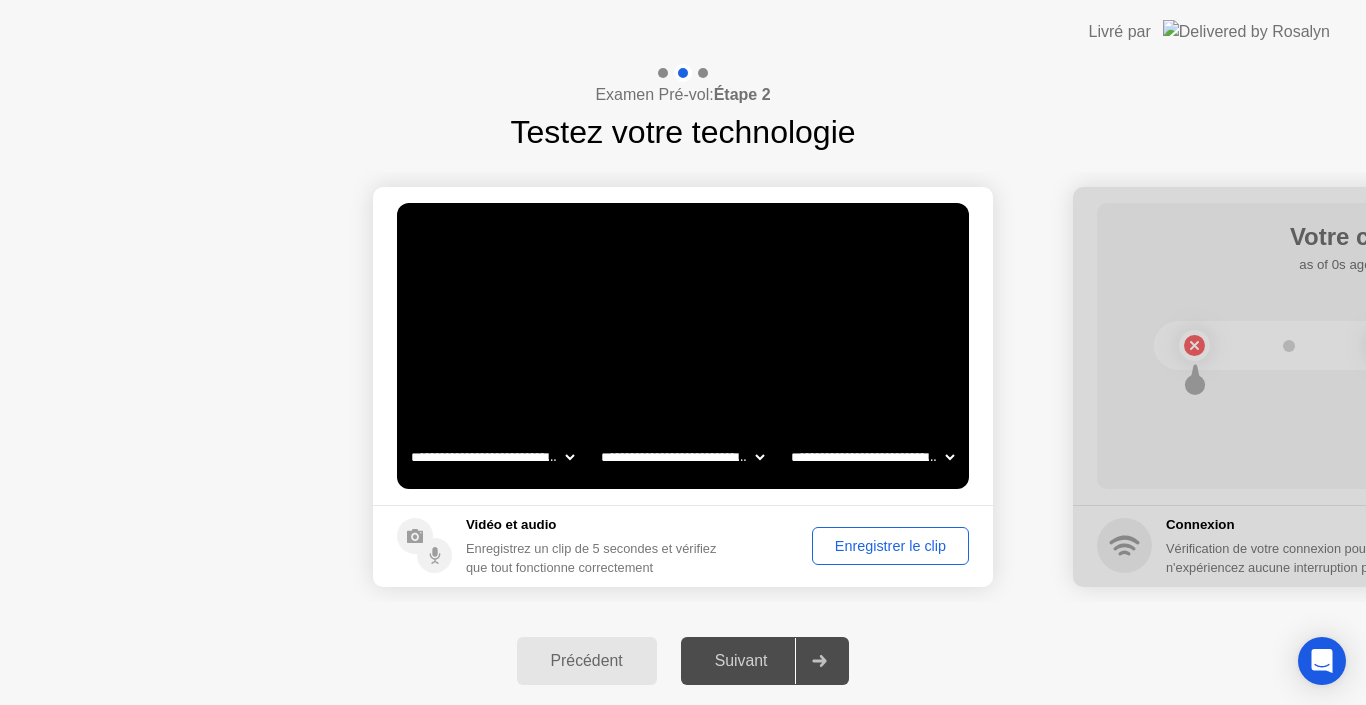 click on "**********" 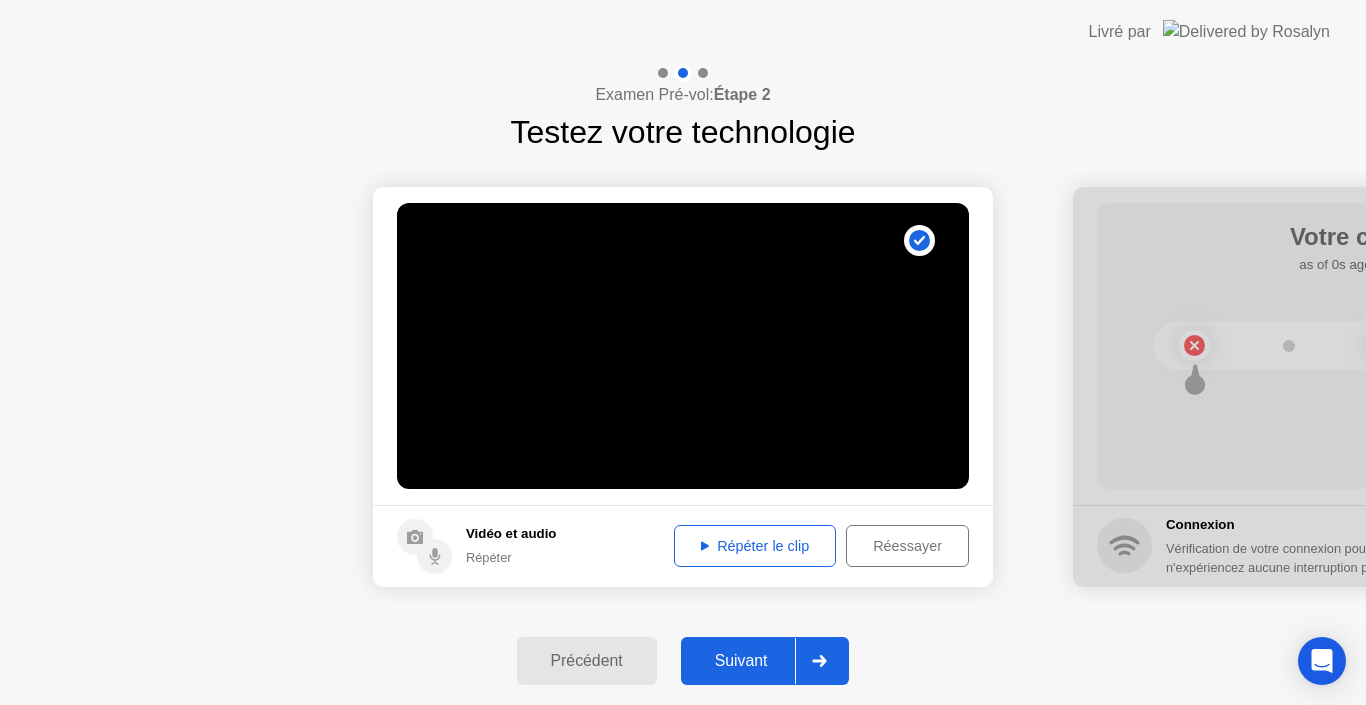 click on "Répéter le clip" 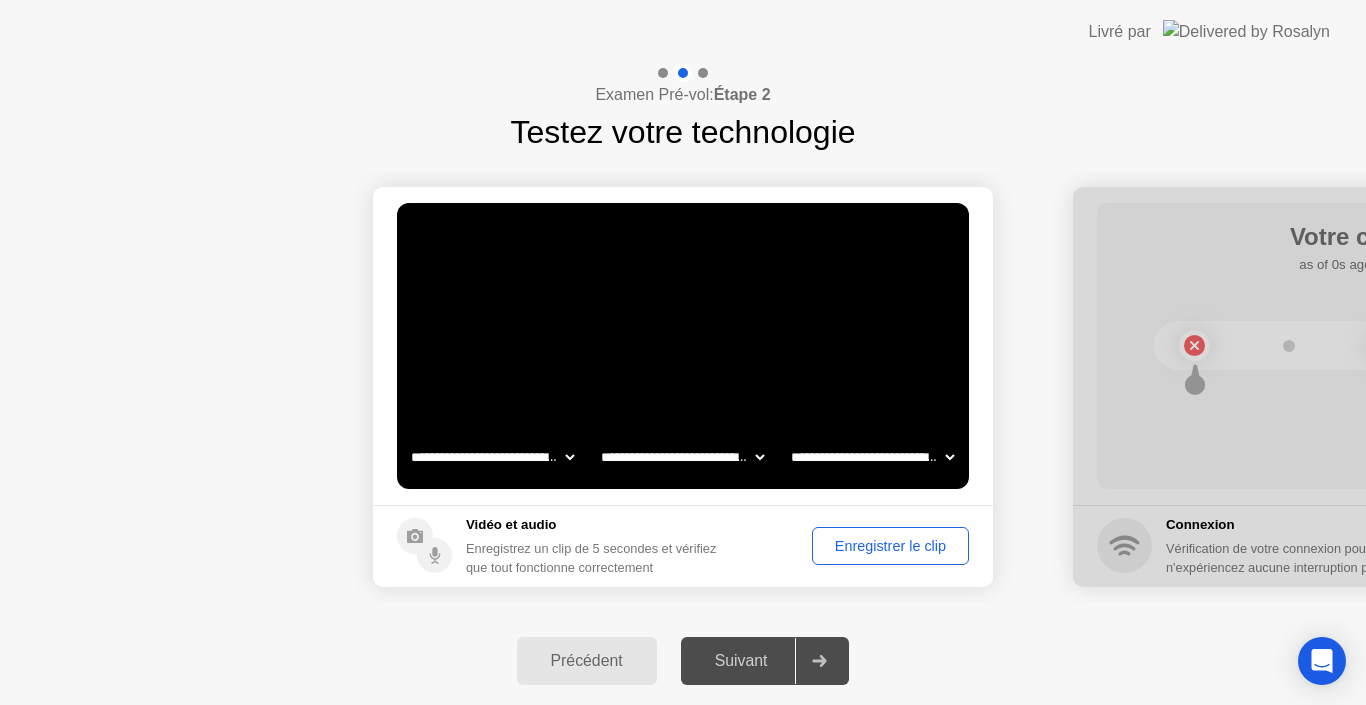 click on "[PHONE] [PHONE] [PHONE] [PHONE] [PHONE] [PHONE] [PHONE]" 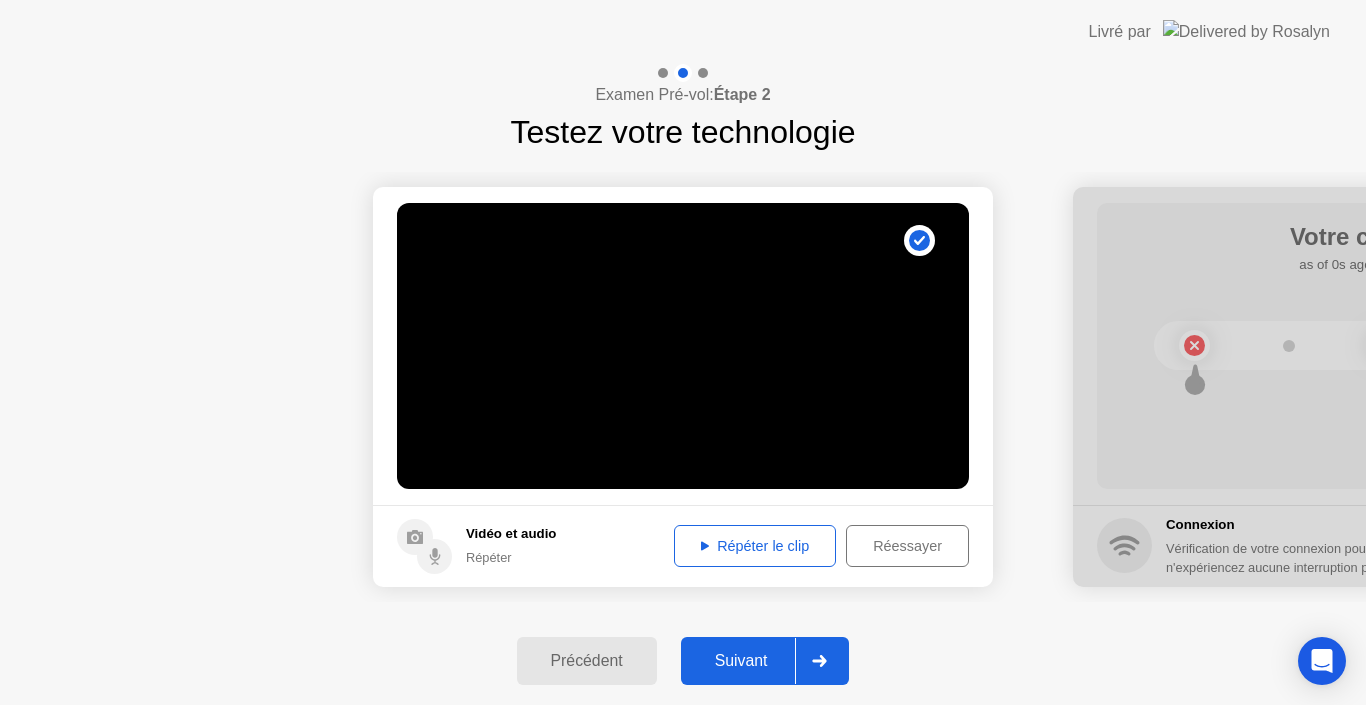click on "Répéter le clip" 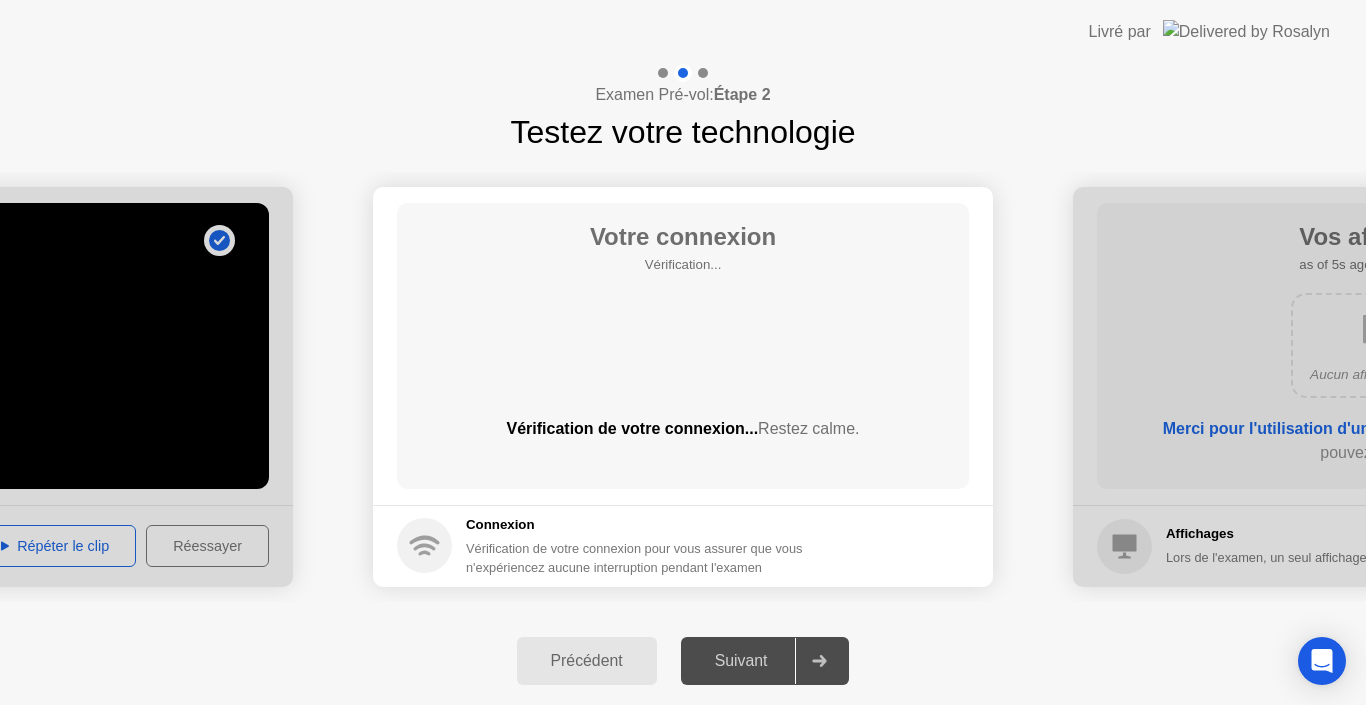 click 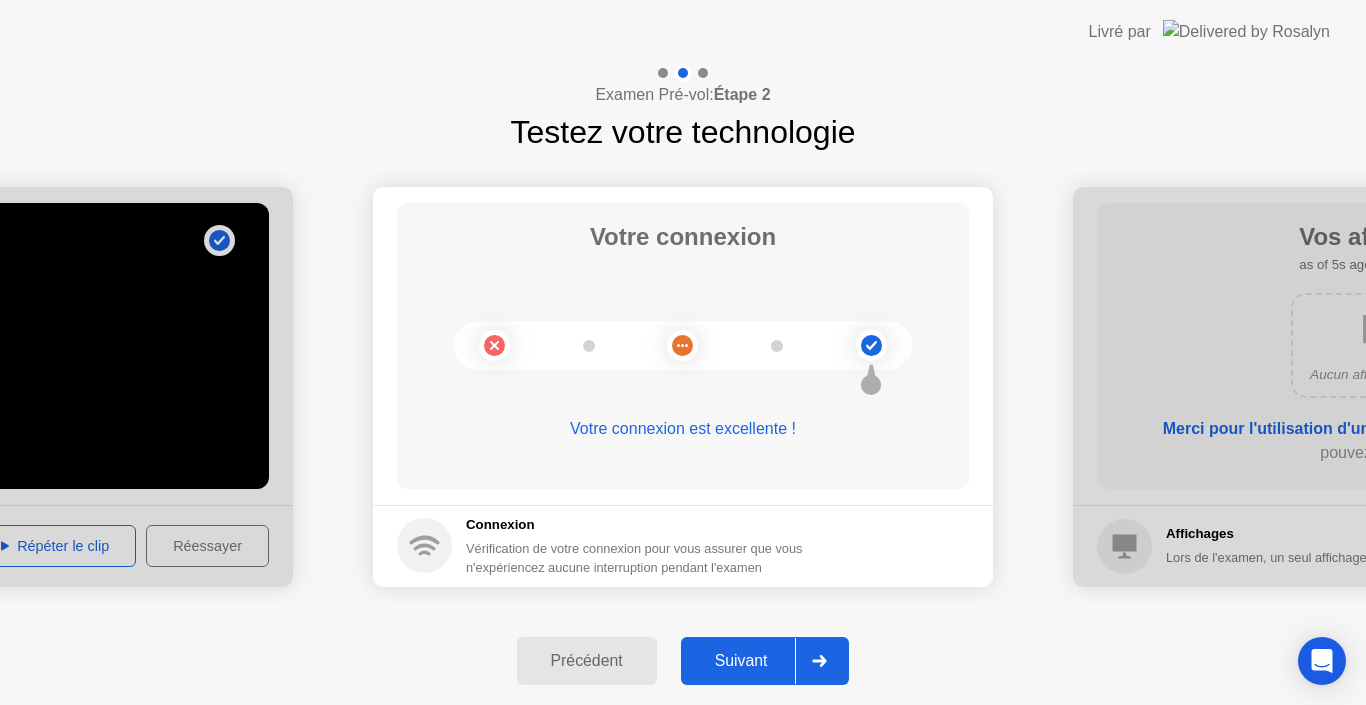 drag, startPoint x: 1199, startPoint y: 521, endPoint x: 1075, endPoint y: 728, distance: 241.29857 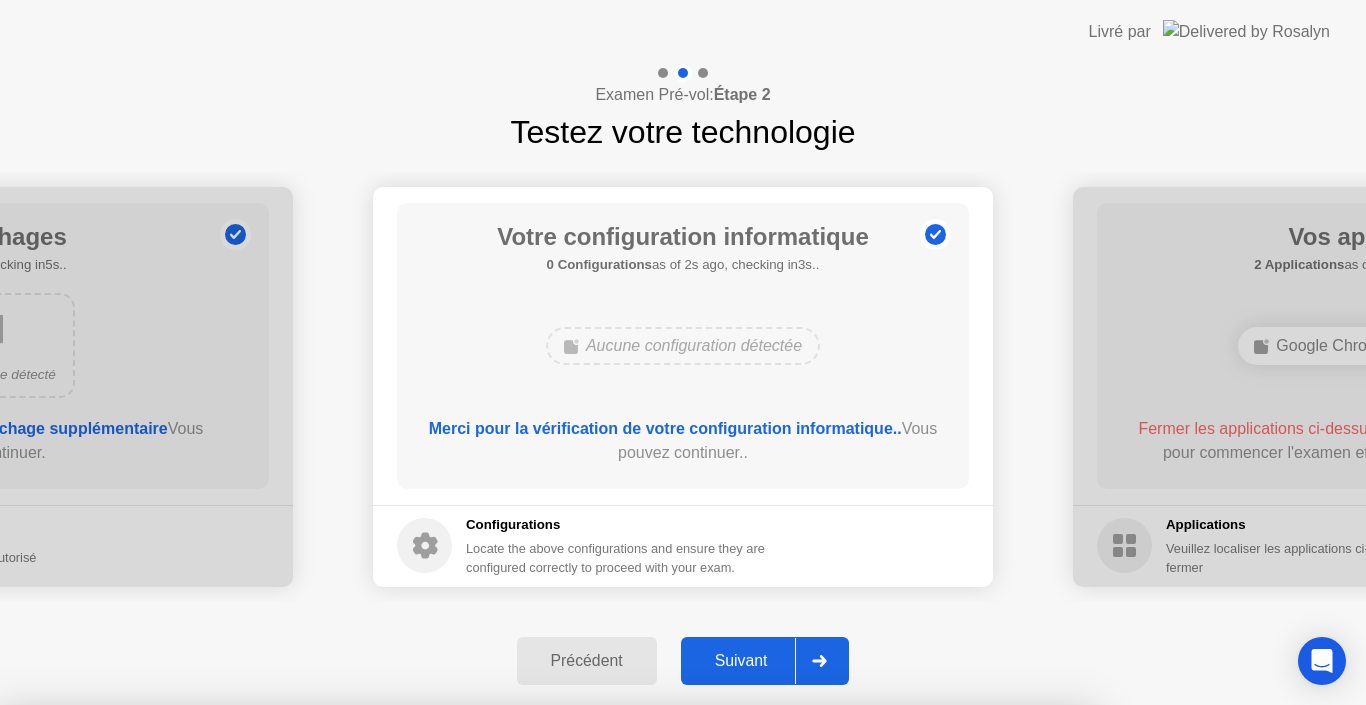 click on "Non" at bounding box center (594, 818) 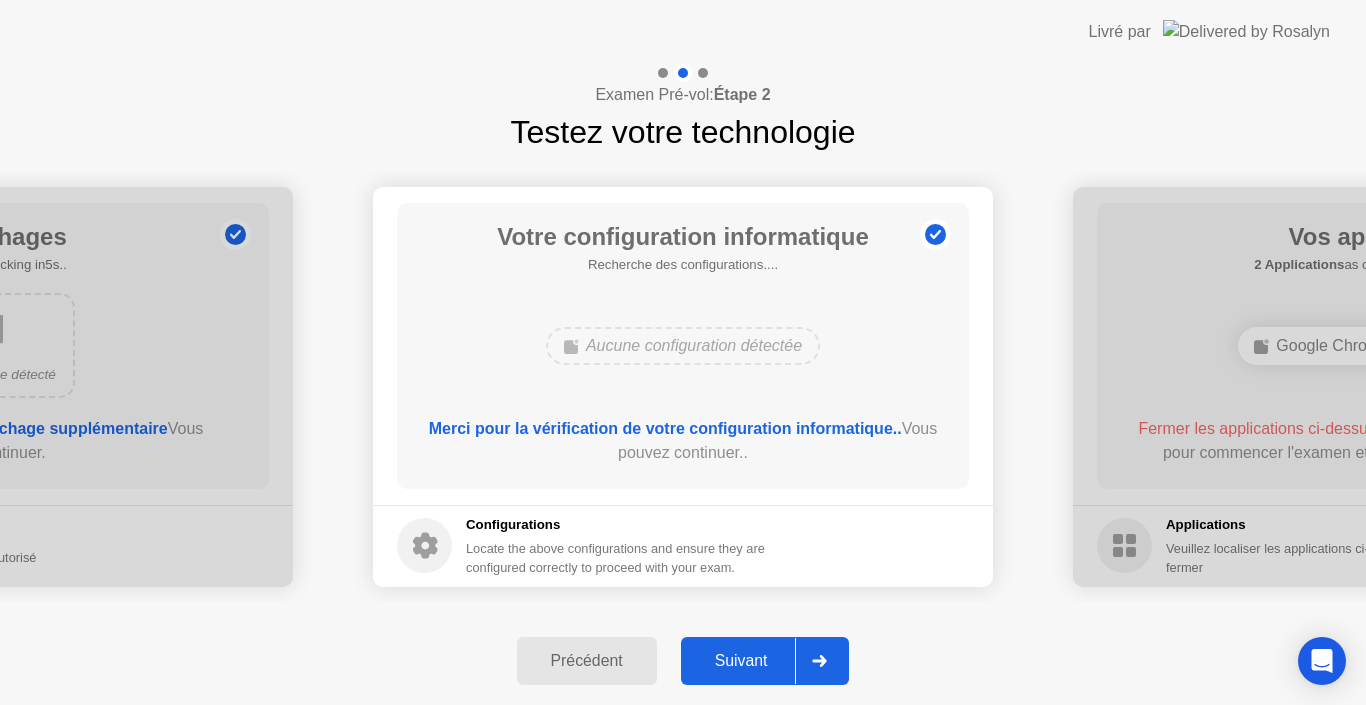 click on "Précédent" 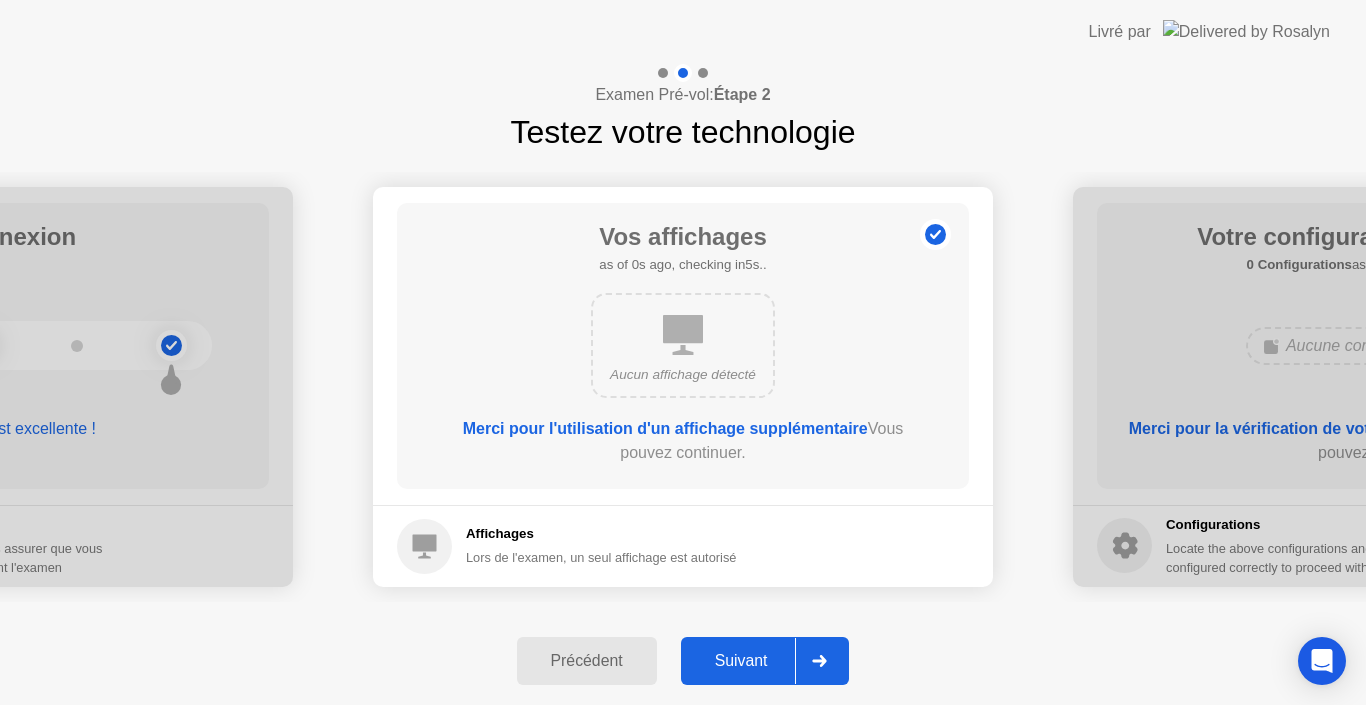 click on "Précédent" 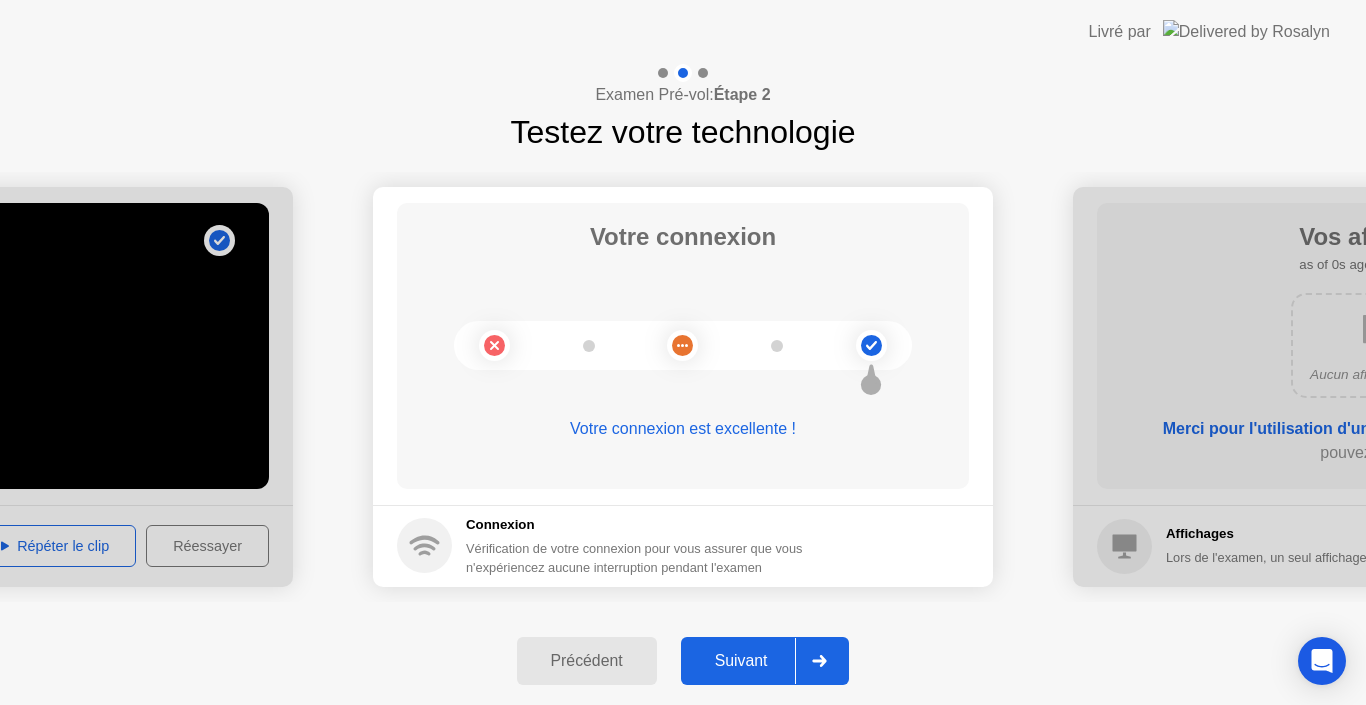 click on "Suivant" 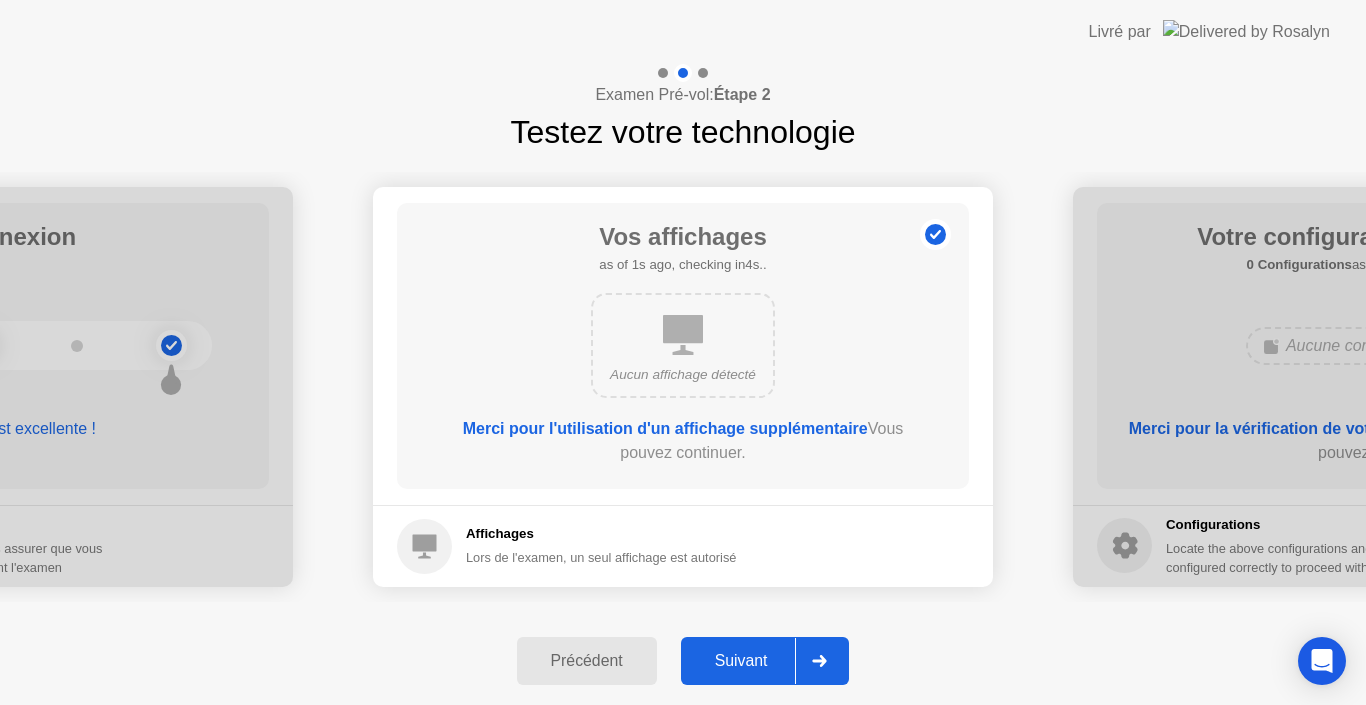 click on "Suivant" 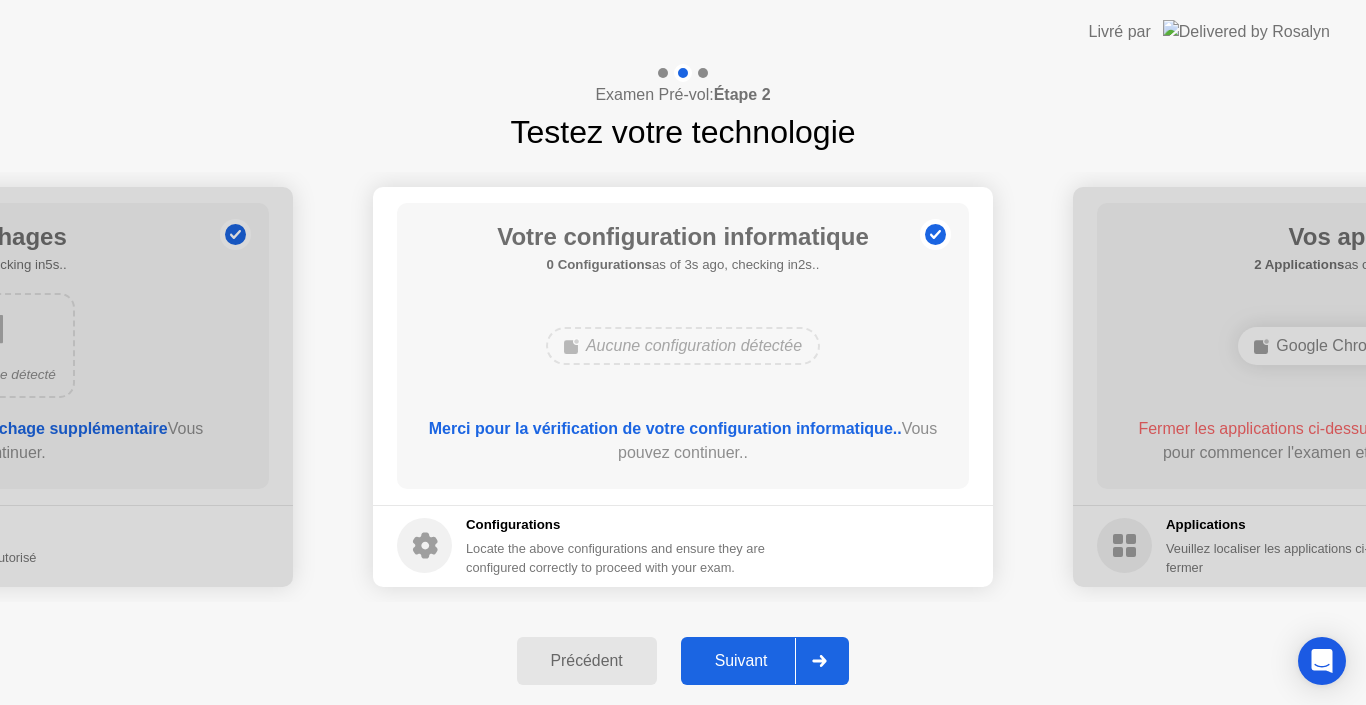 click on "Suivant" 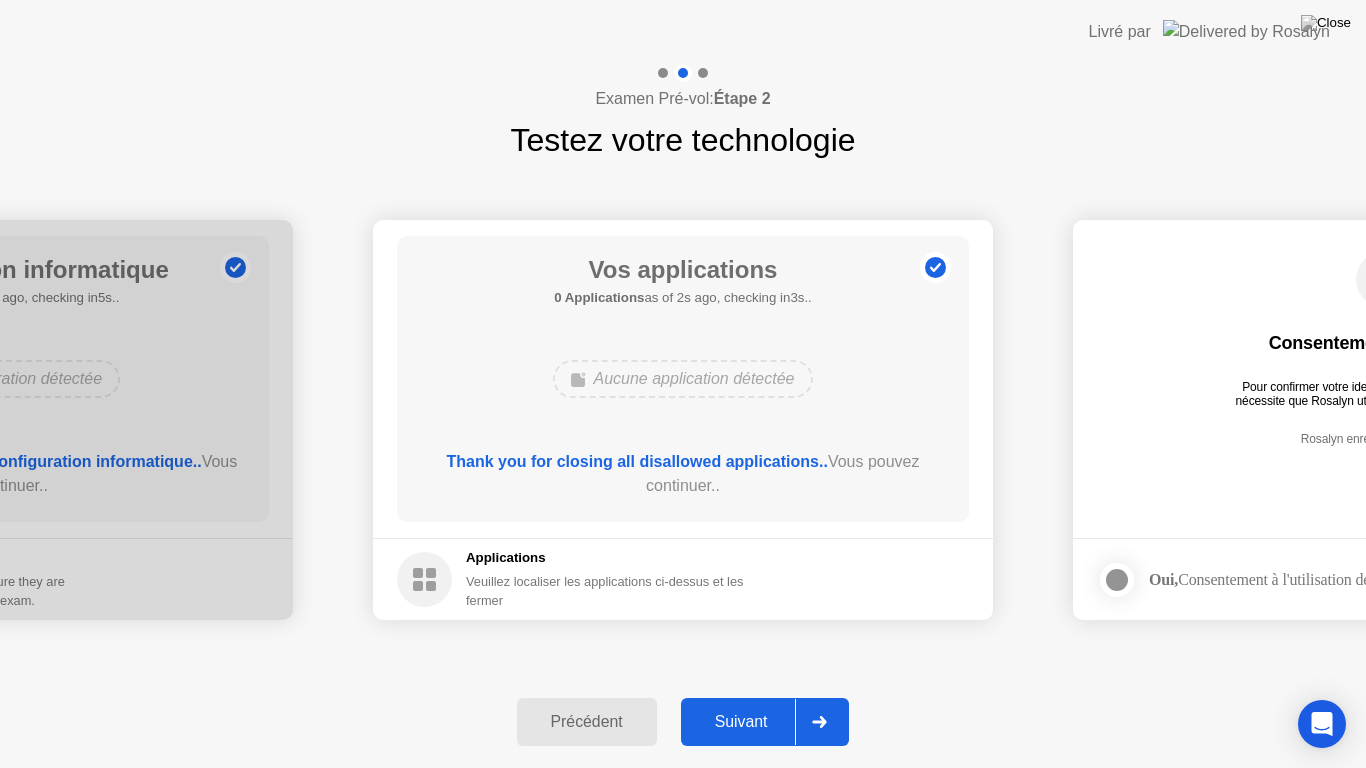 click on "Précédent" 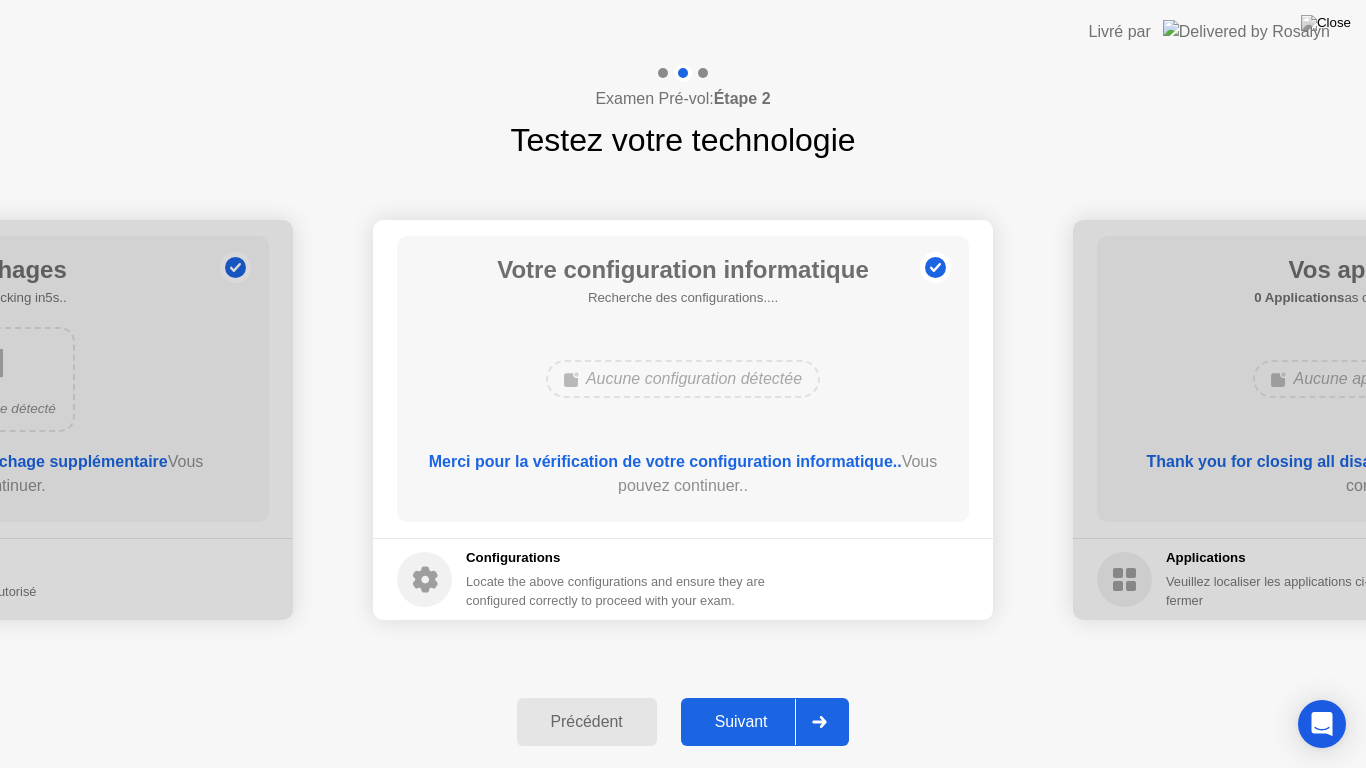 click on "Précédent" 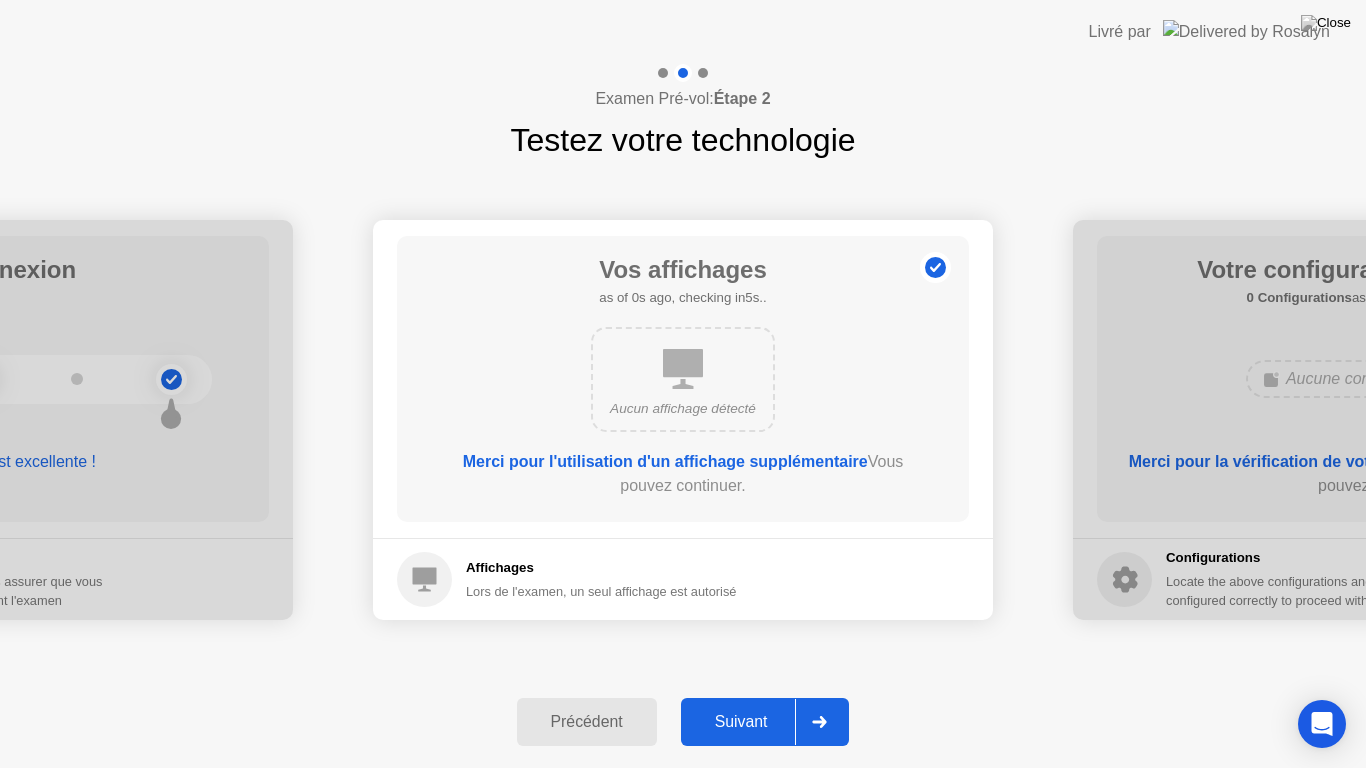 click on "Précédent" 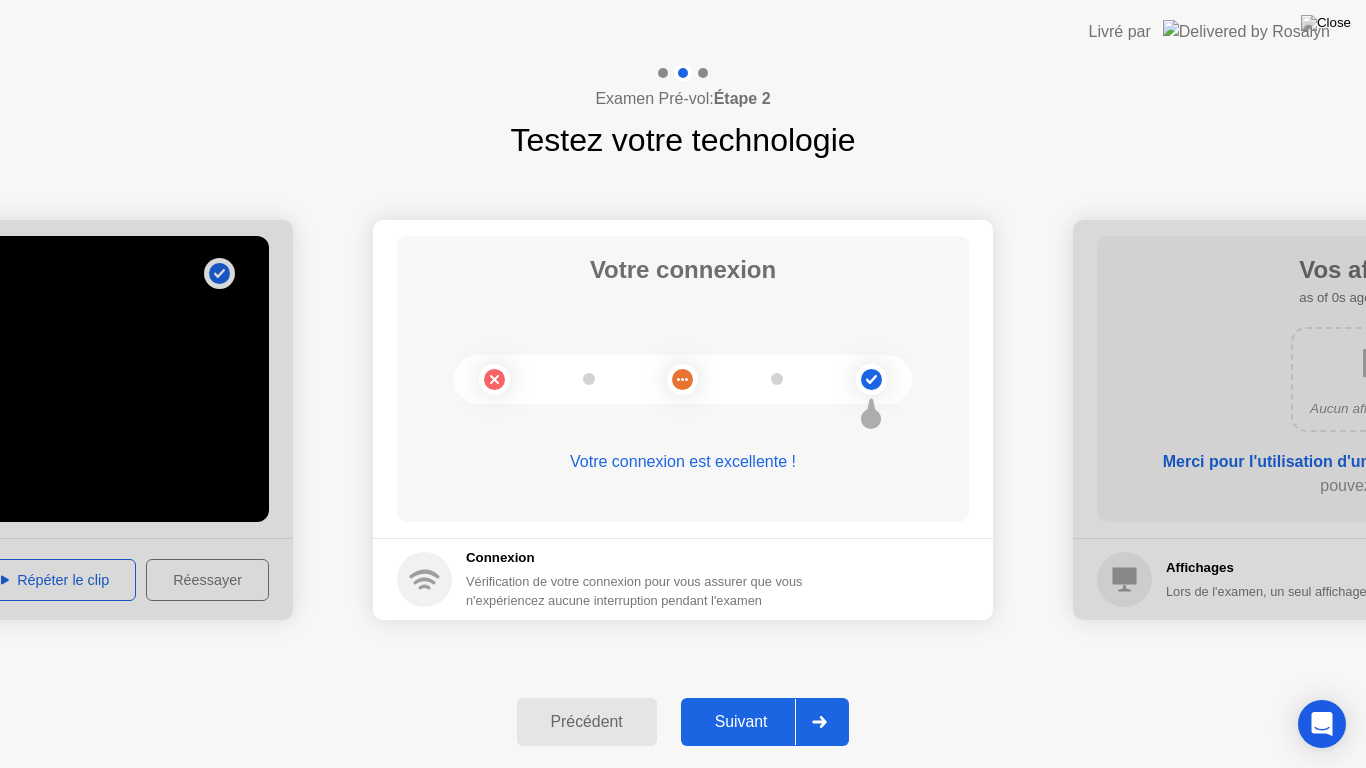 click on "Précédent" 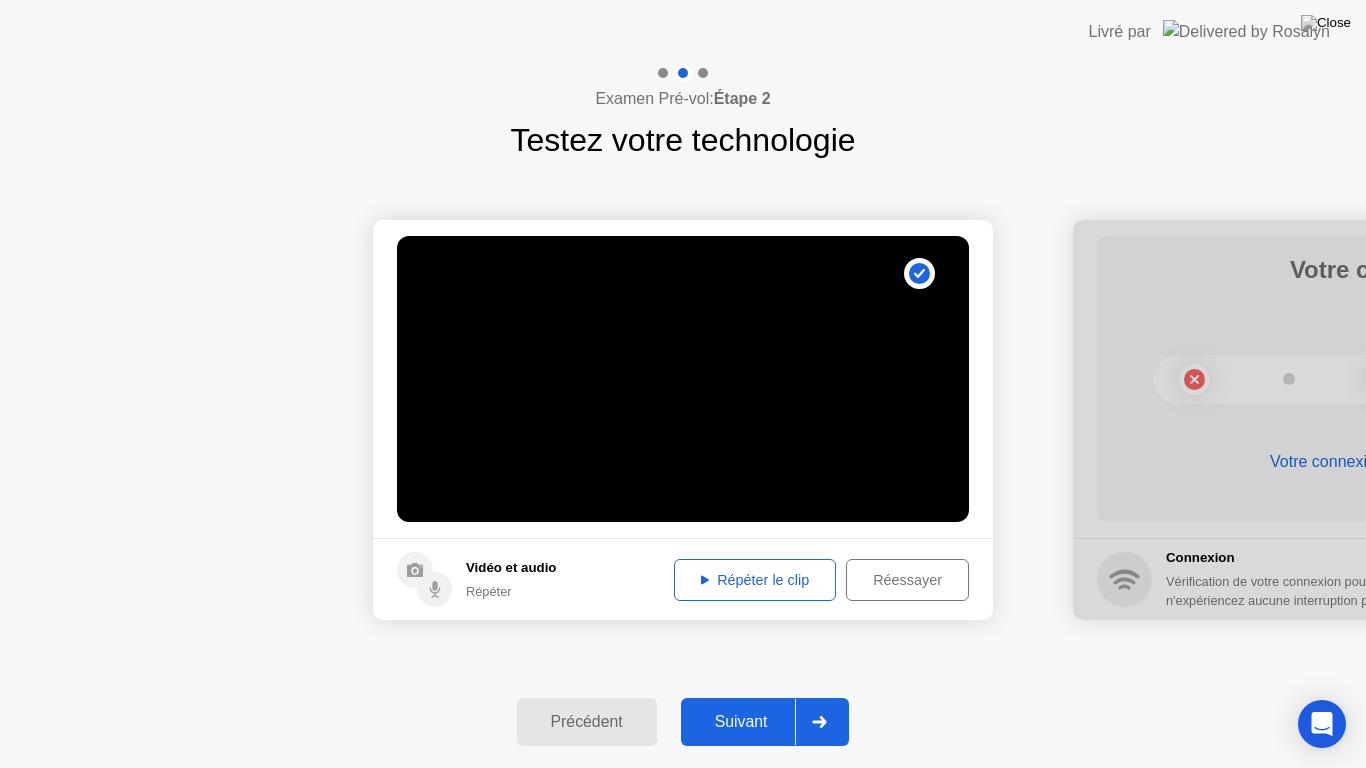 click 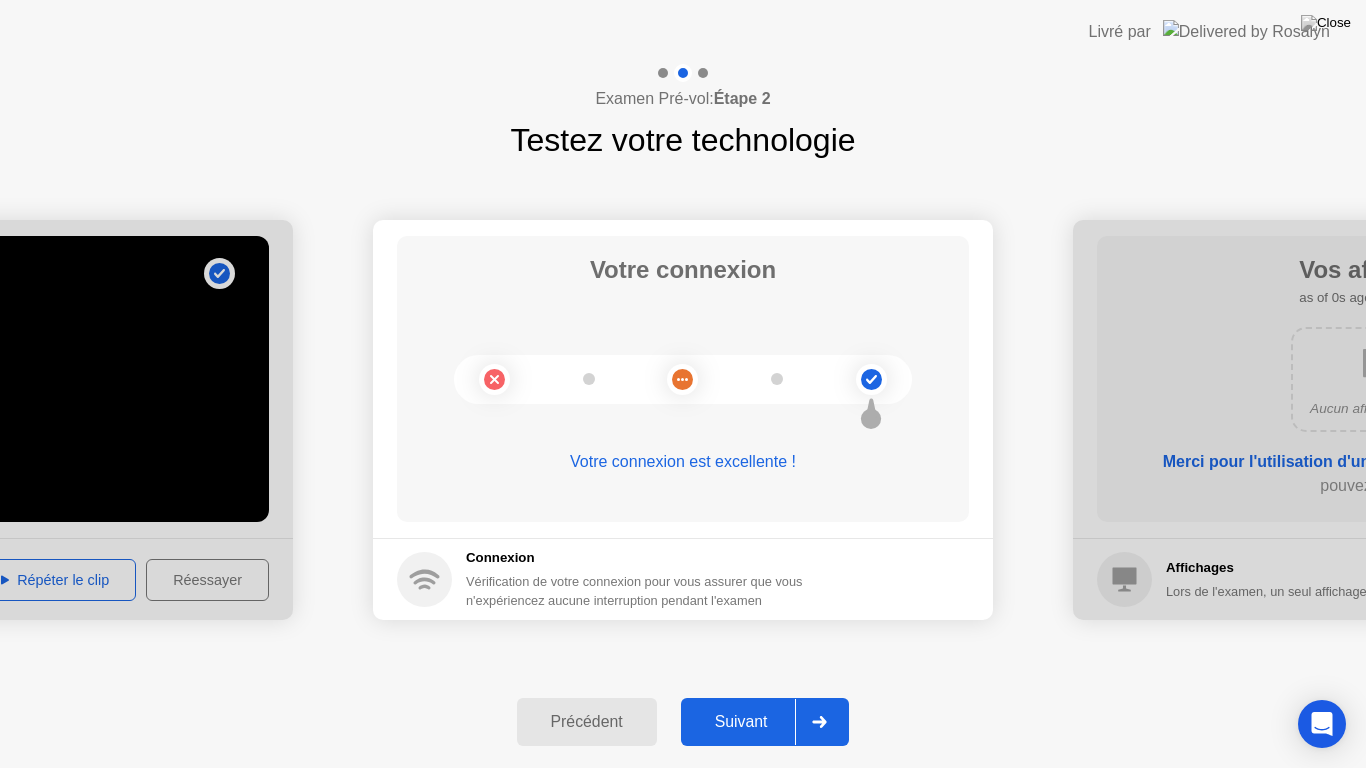 click 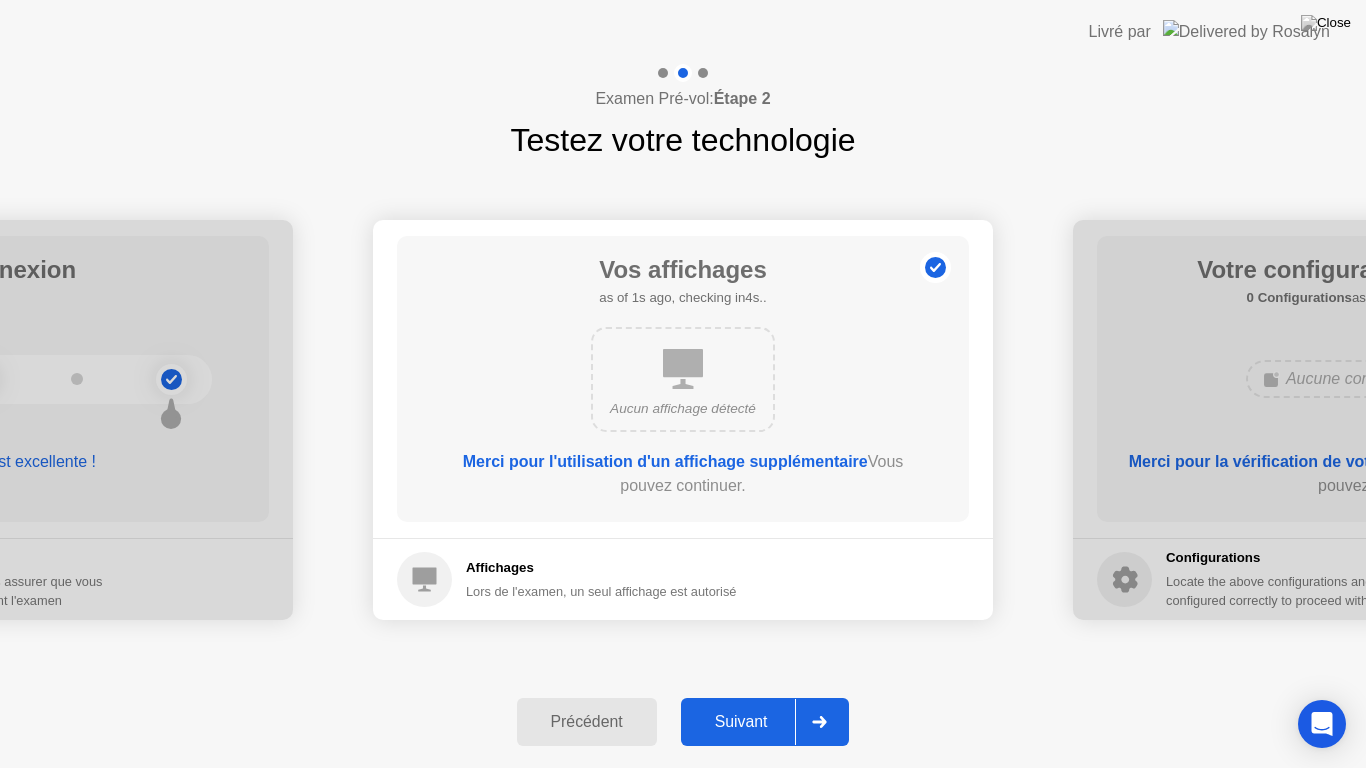 click 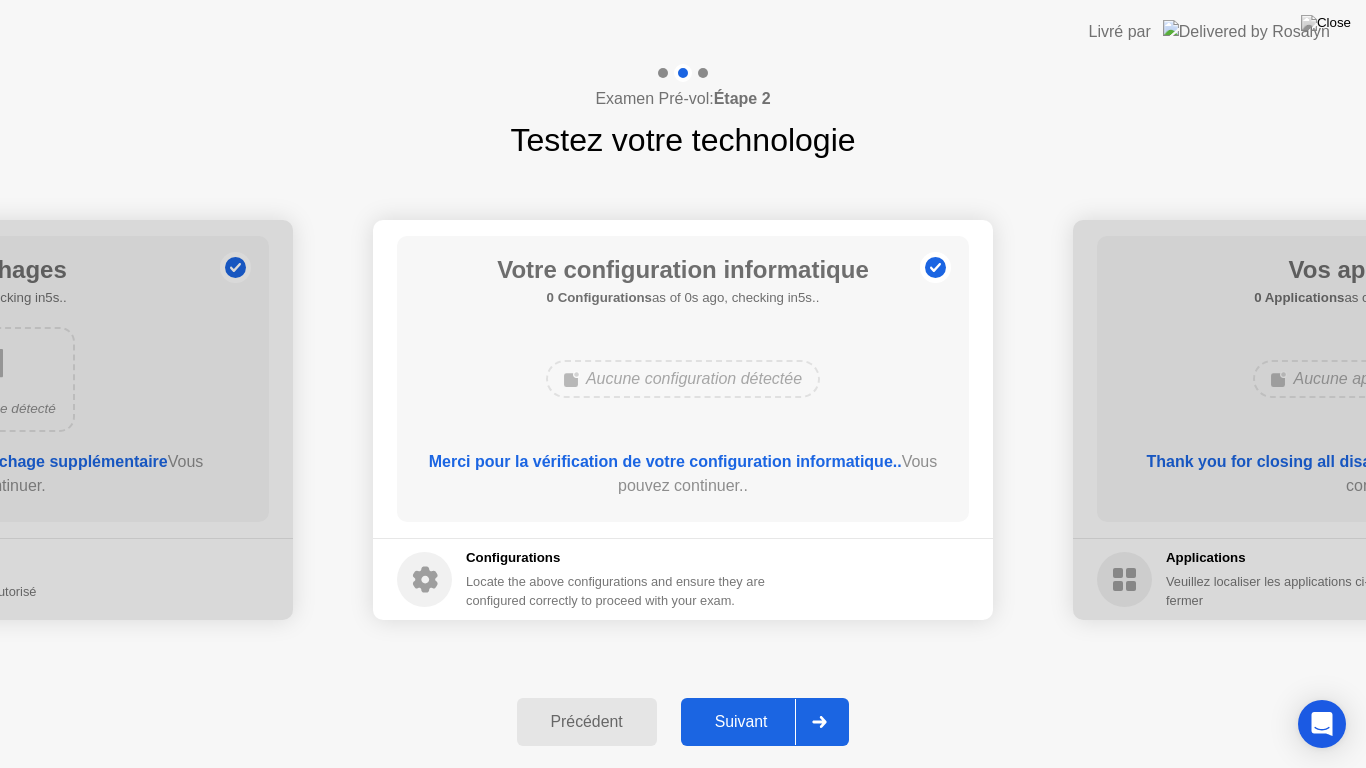 click 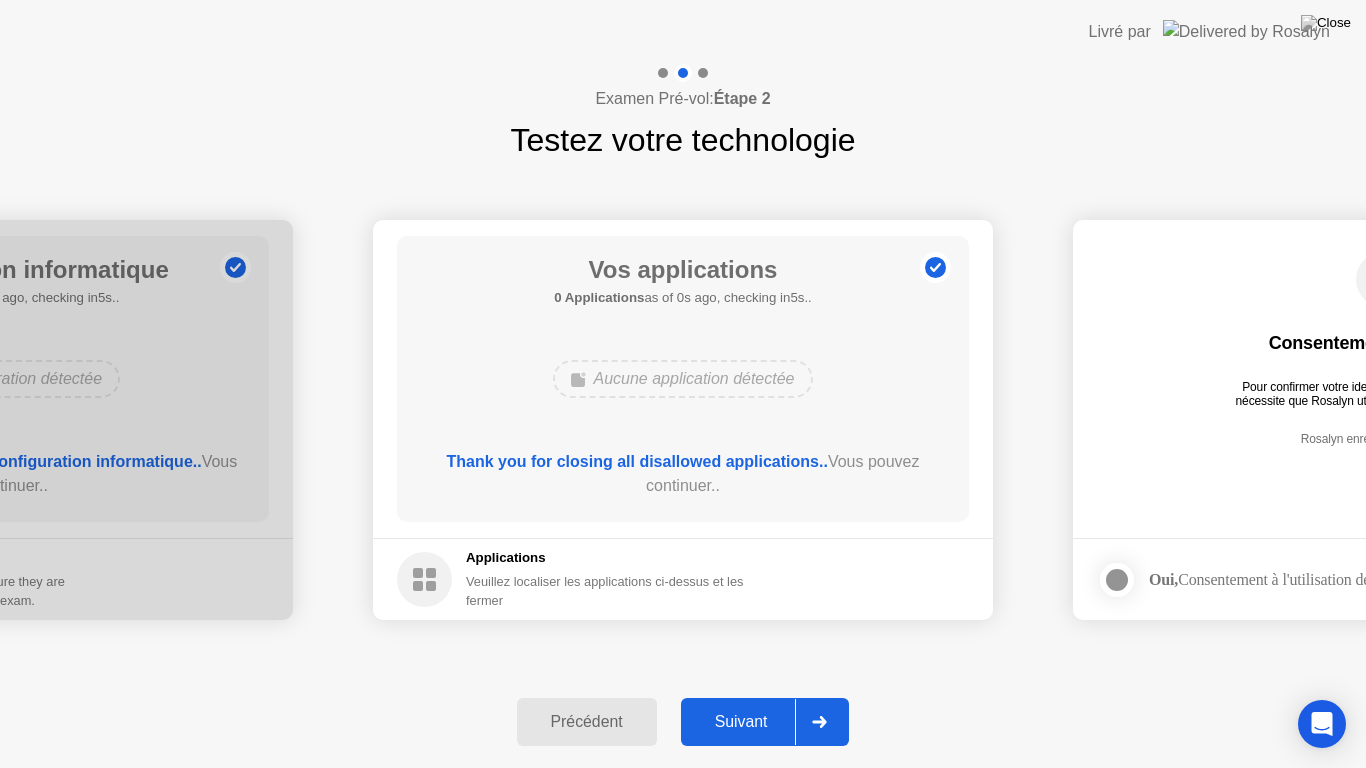 click 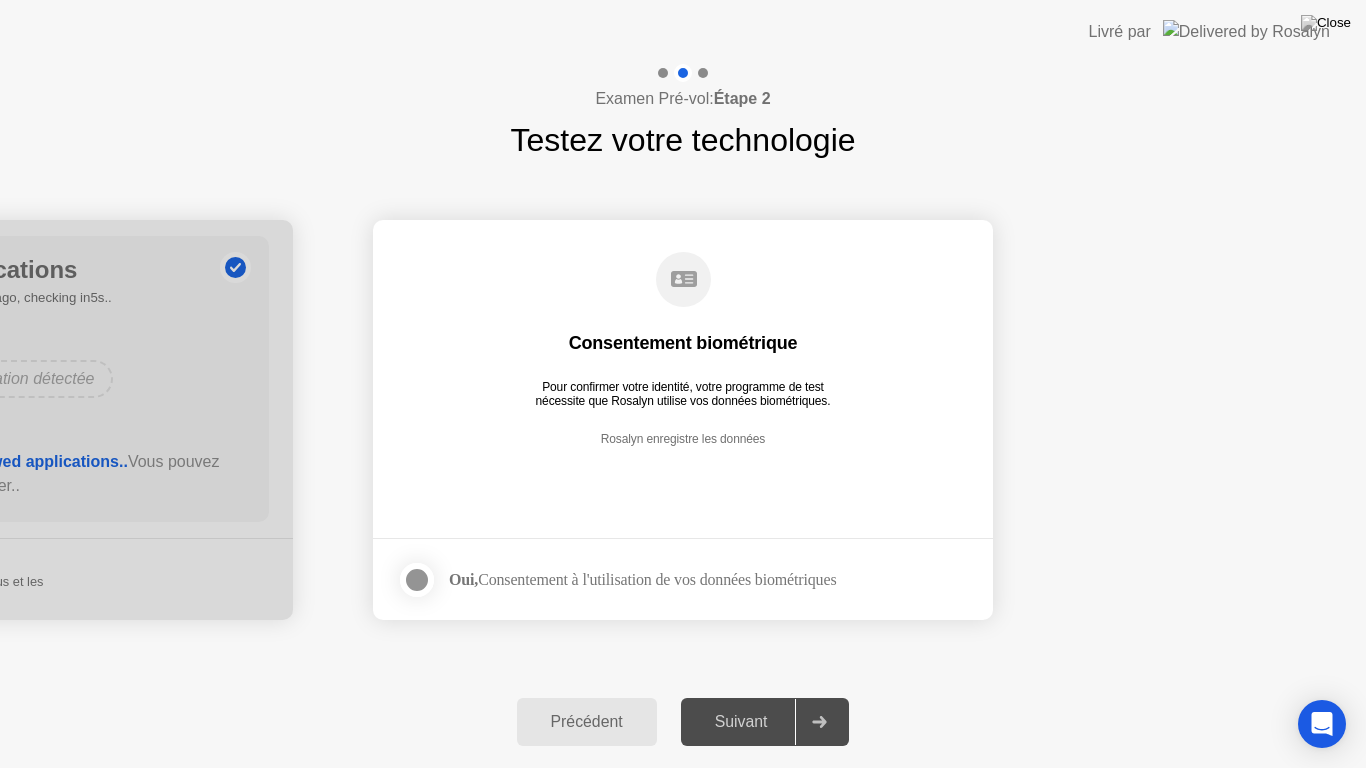 click on "Oui,  Consentement à l'utilisation de vos données biométriques" 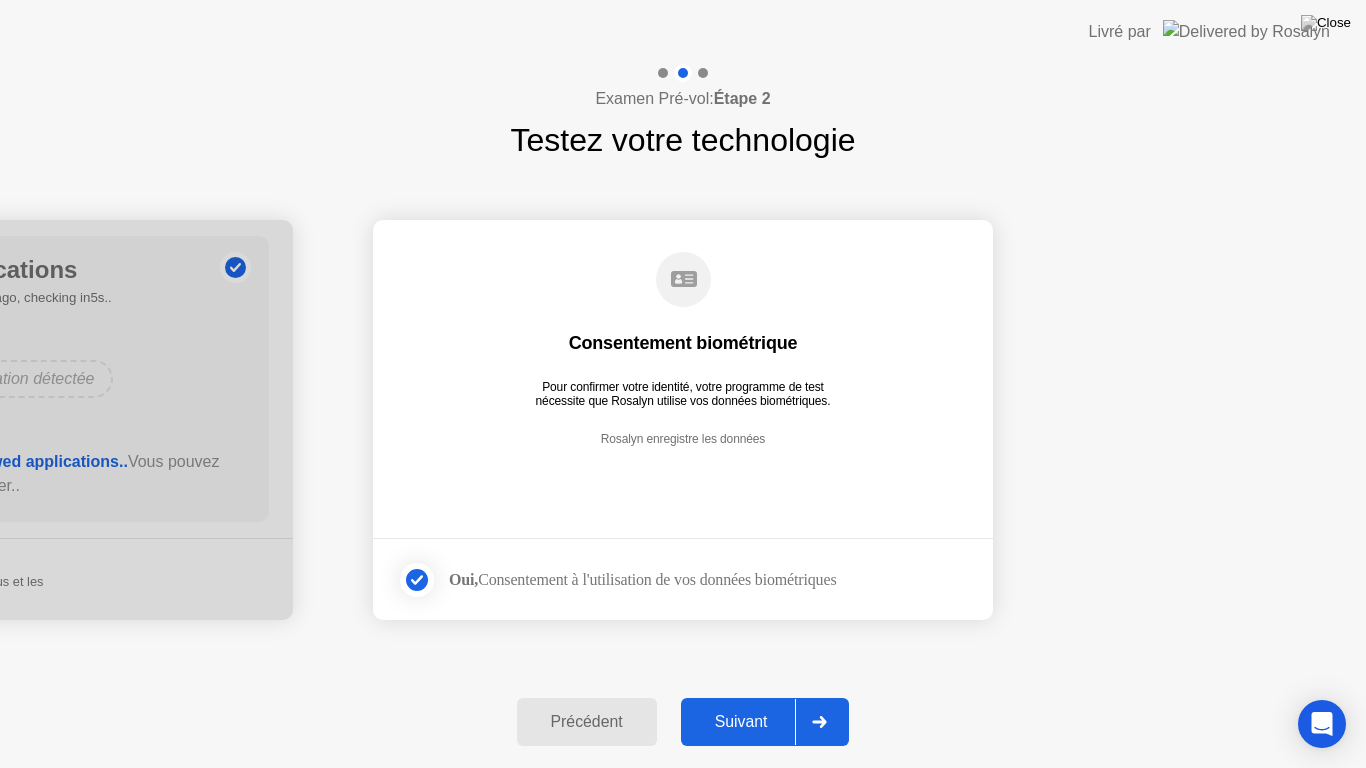 click on "Suivant" 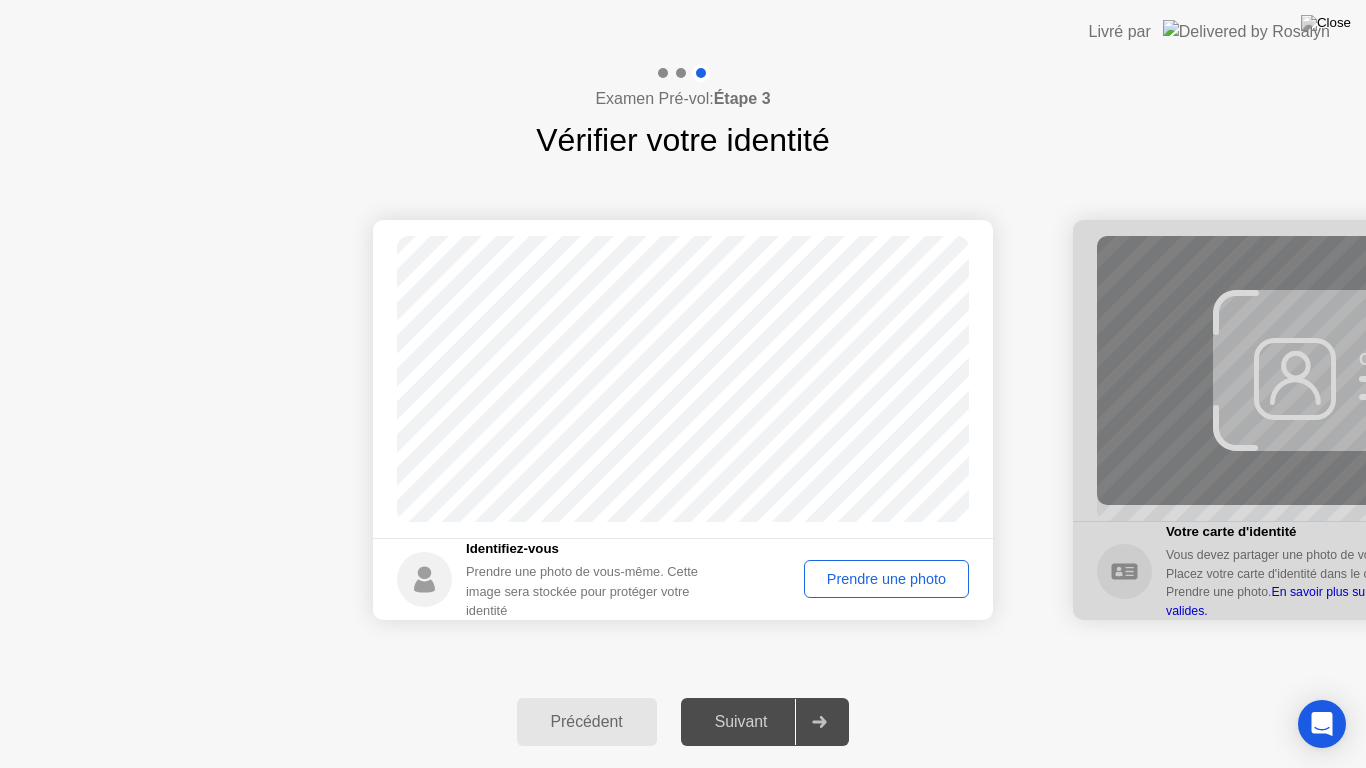 click on "Prendre une photo" 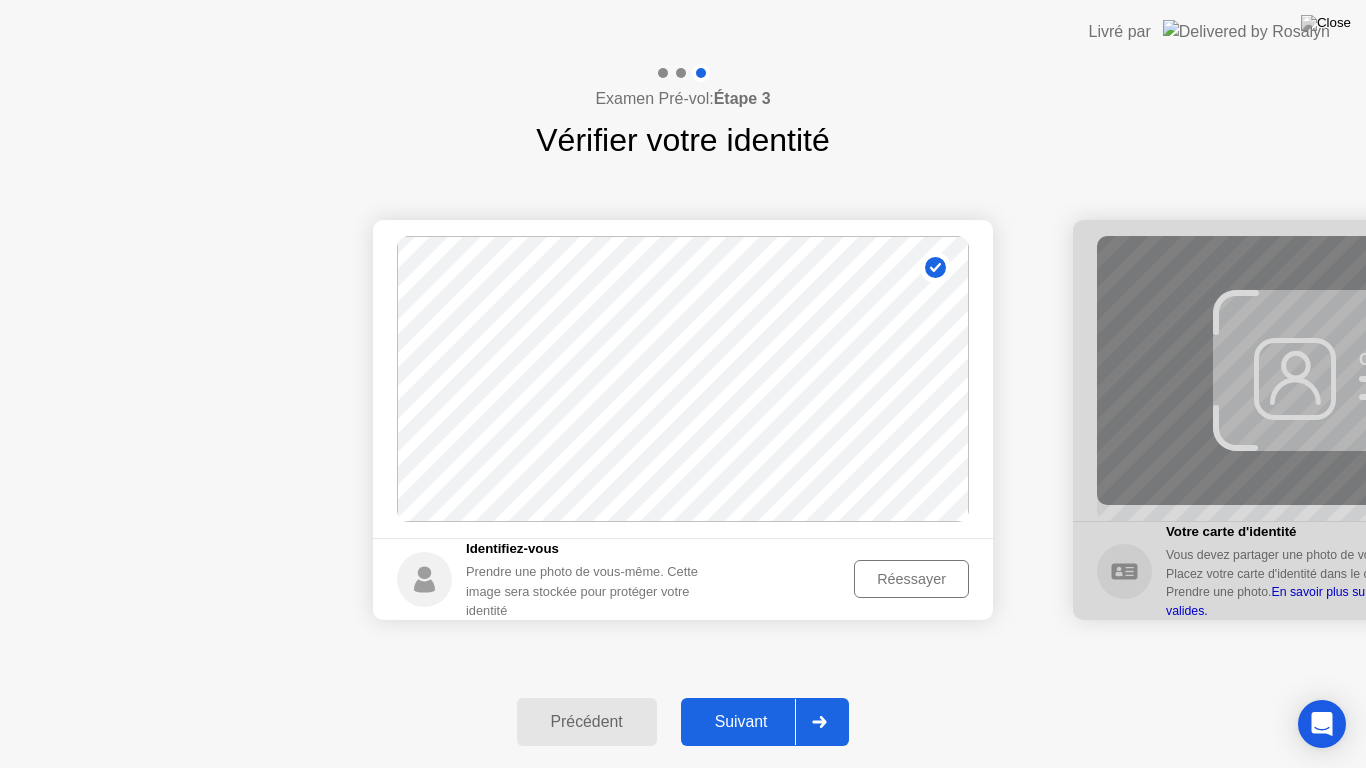 click on "Suivant" 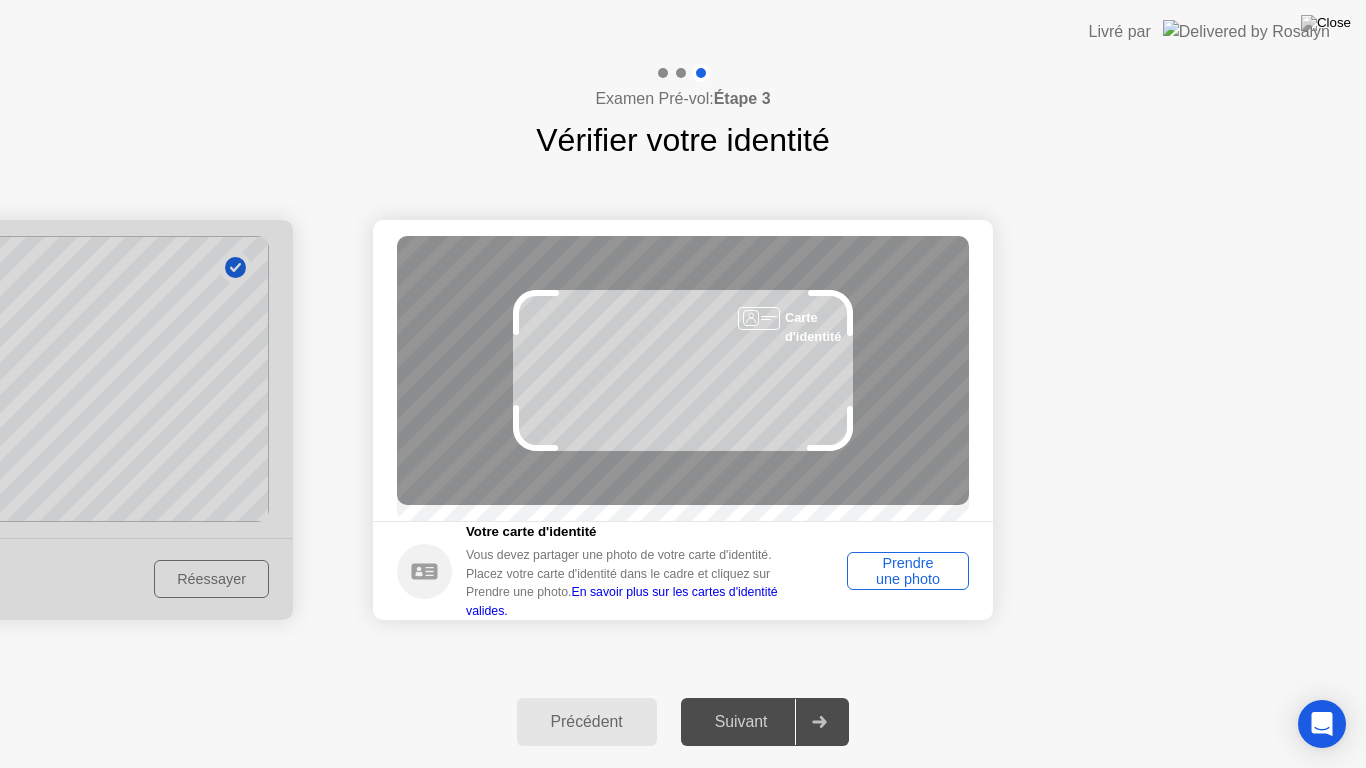 click on "Prendre une photo" 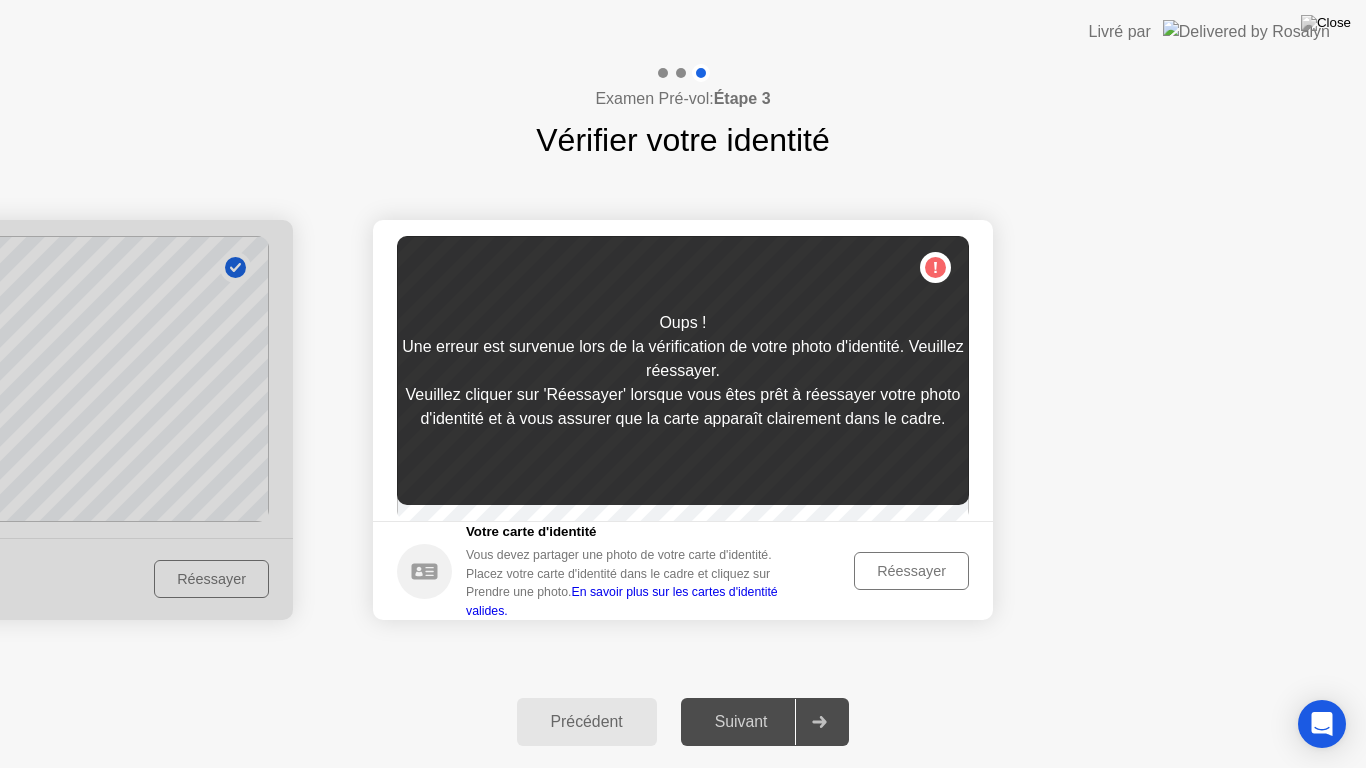click on "Réessayer" 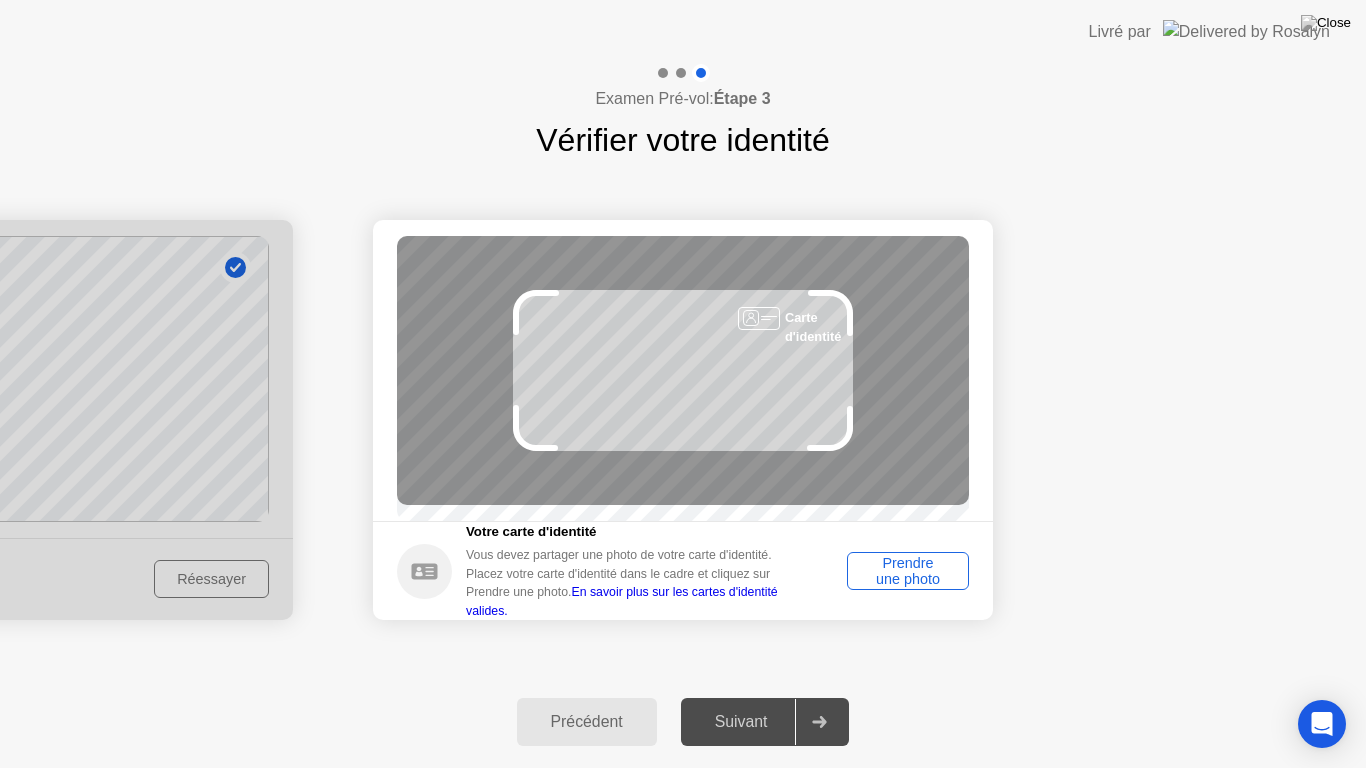 click on "Prendre une photo" 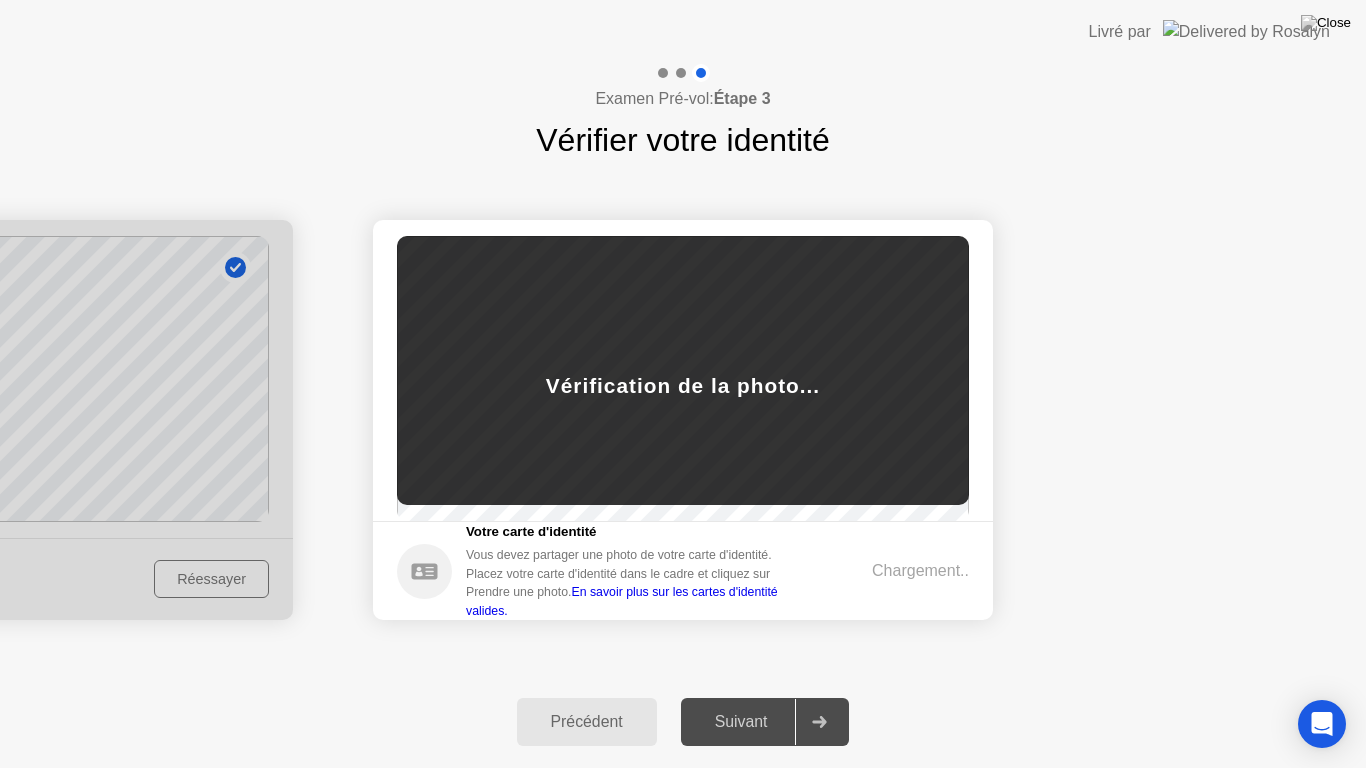click on "En savoir plus sur les cartes d'identité valides." 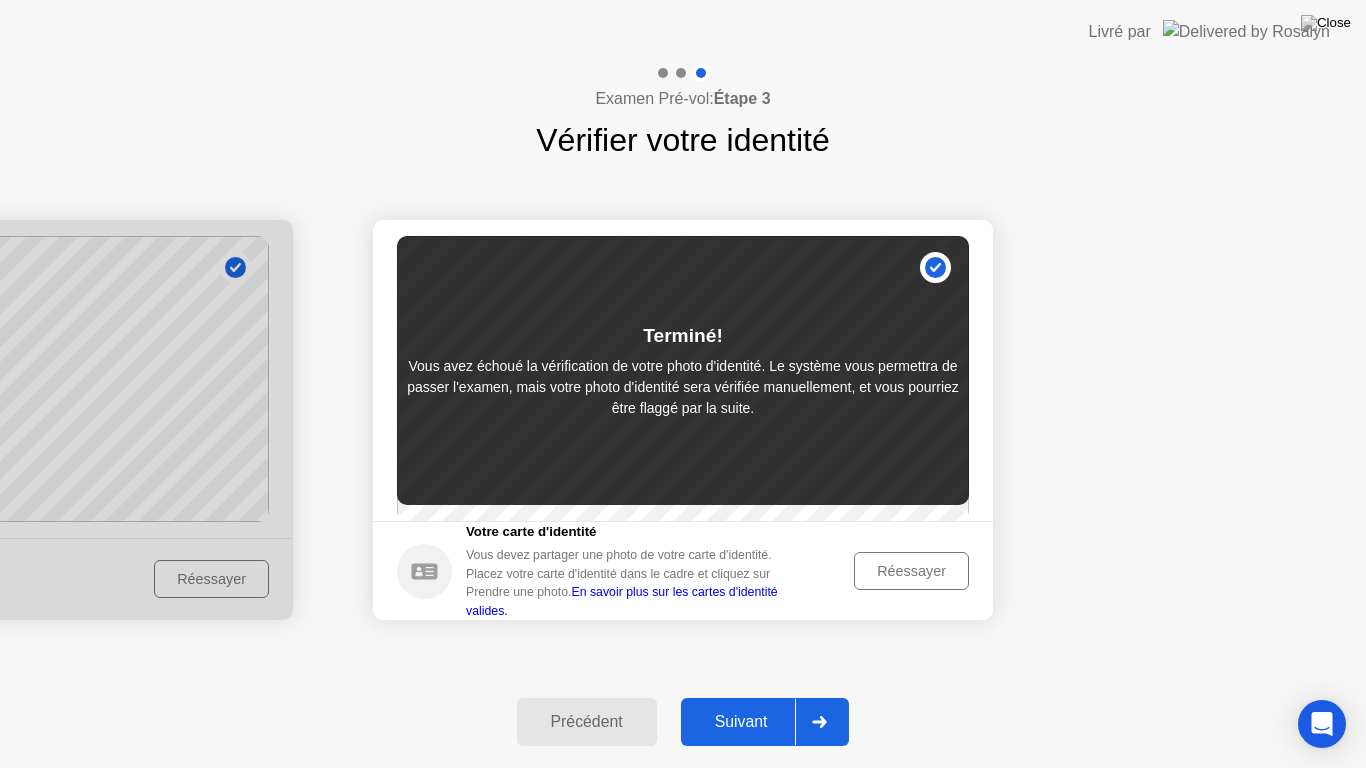 click on "Suivant" 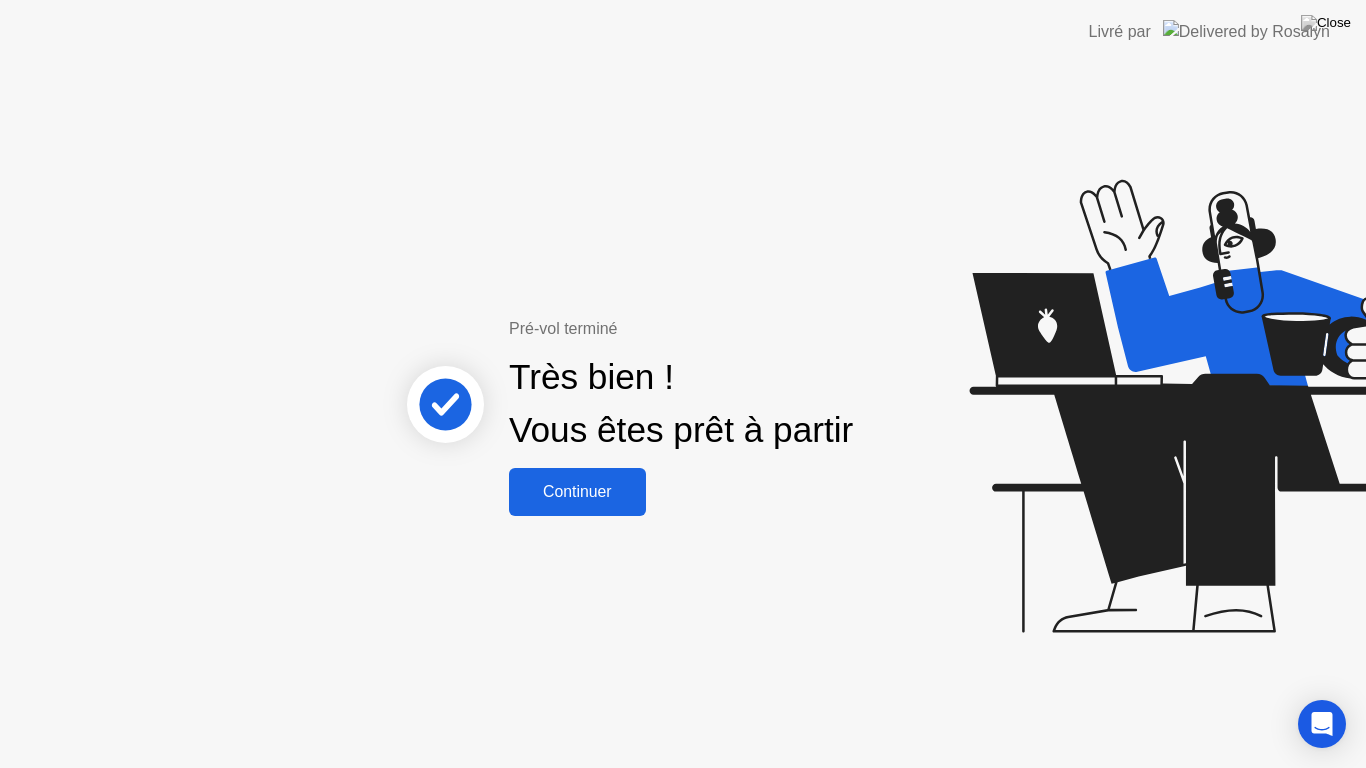 click on "Continuer" 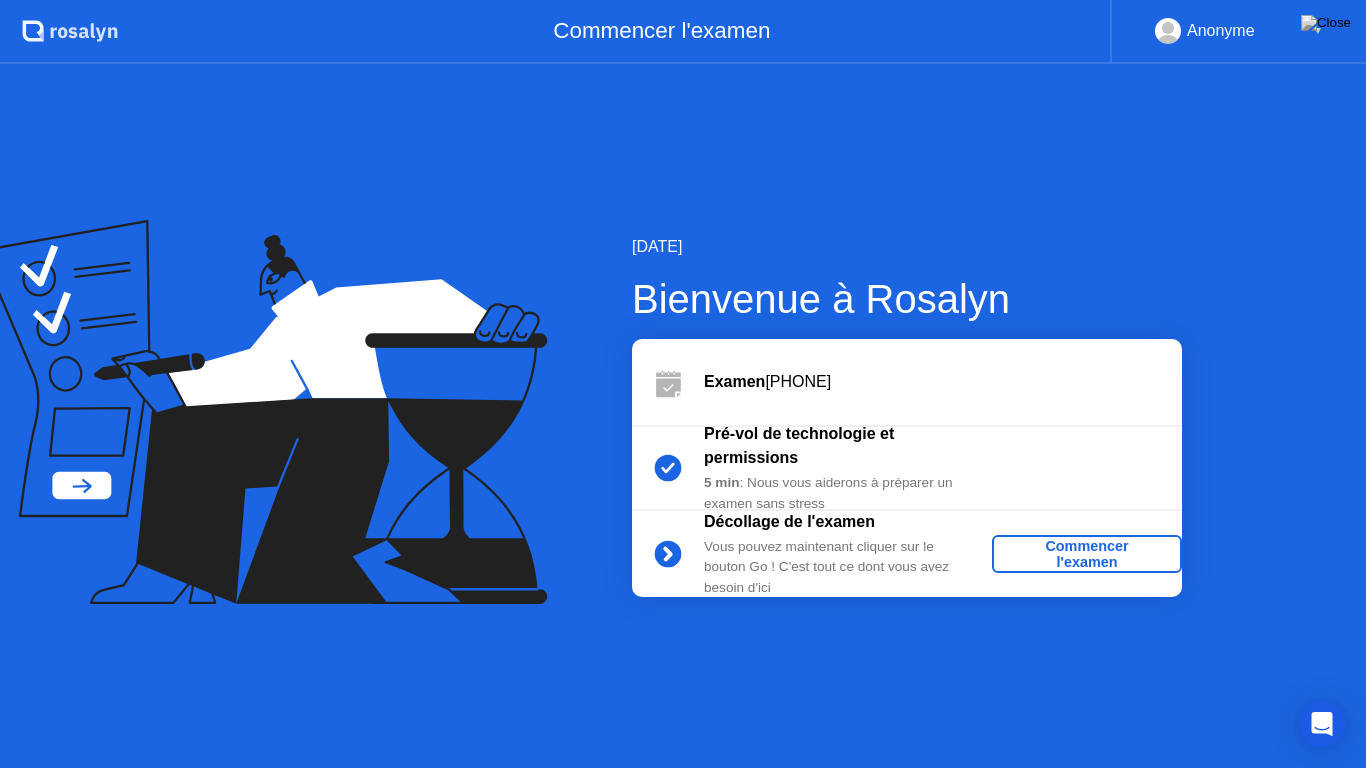 click on "Commencer l'examen" 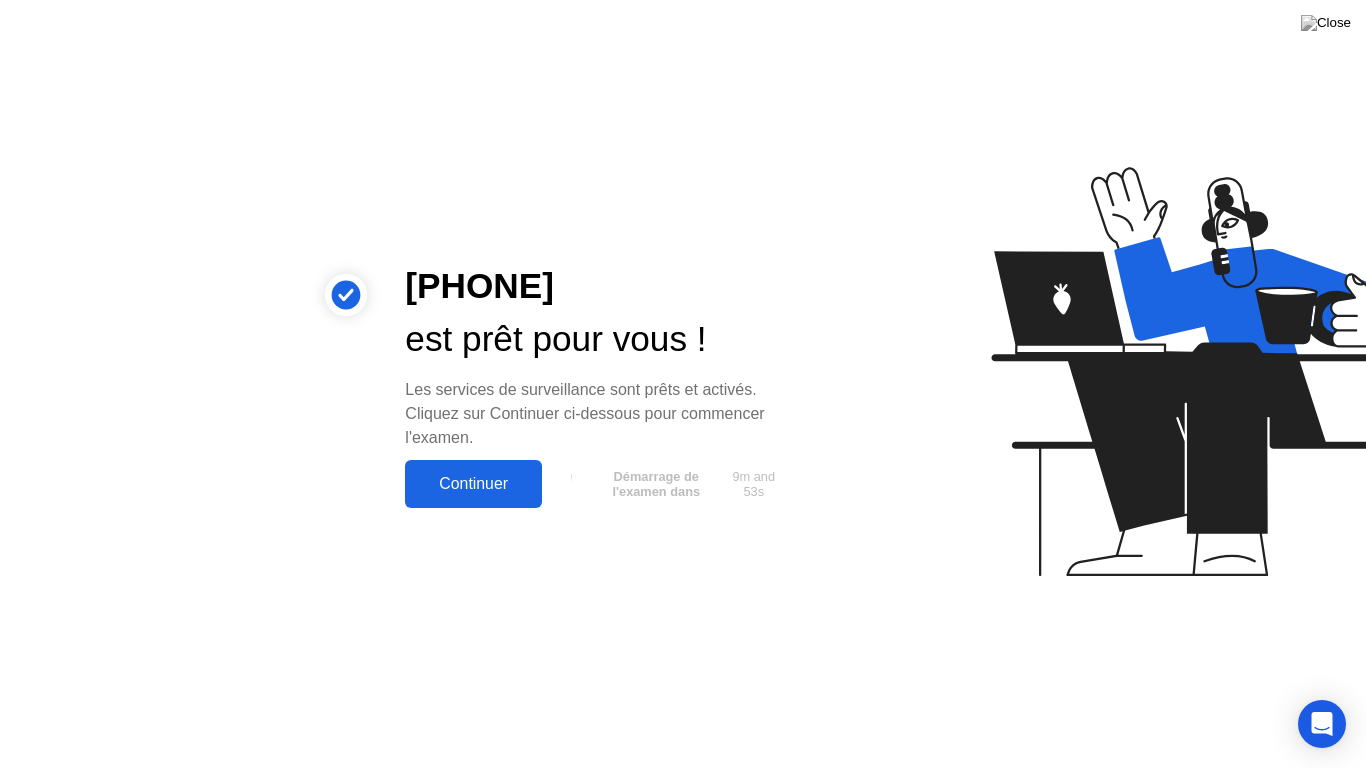 click on "Continuer" 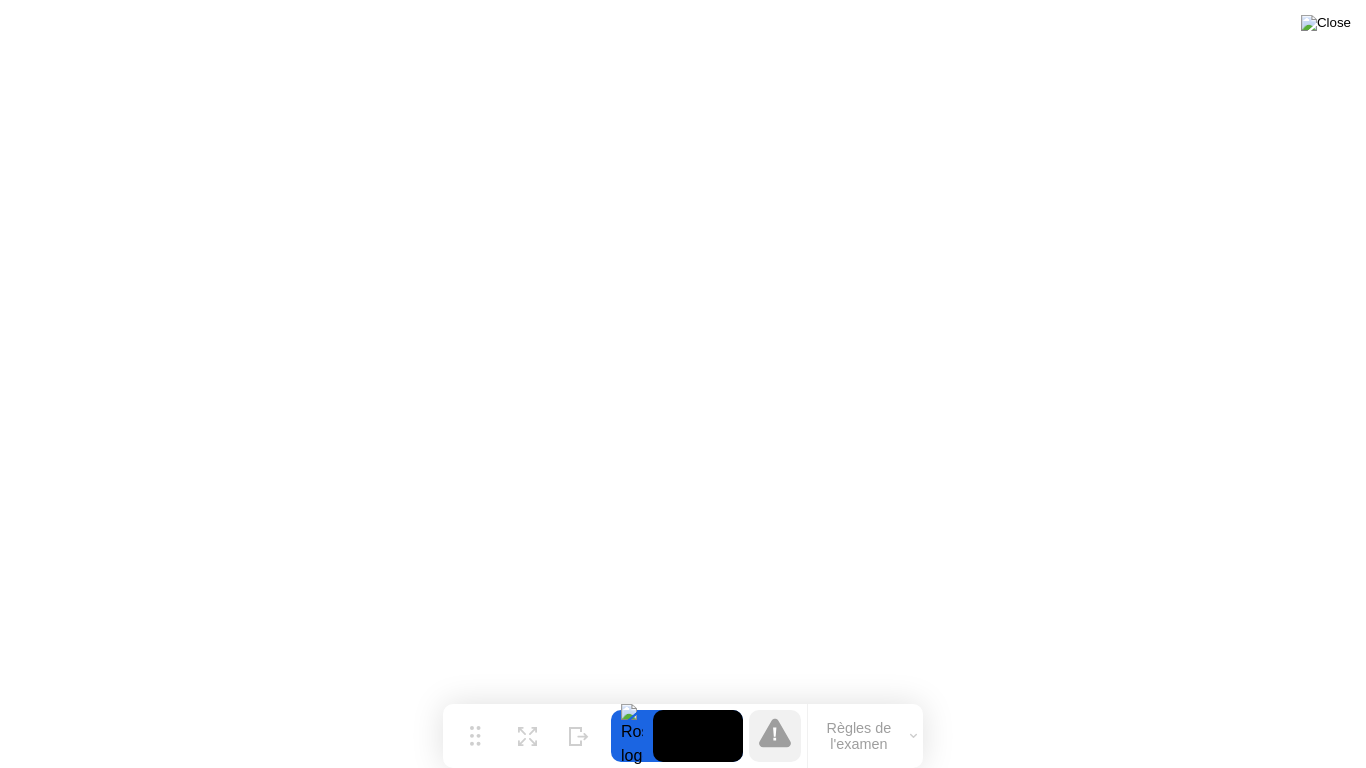 click at bounding box center [1326, 23] 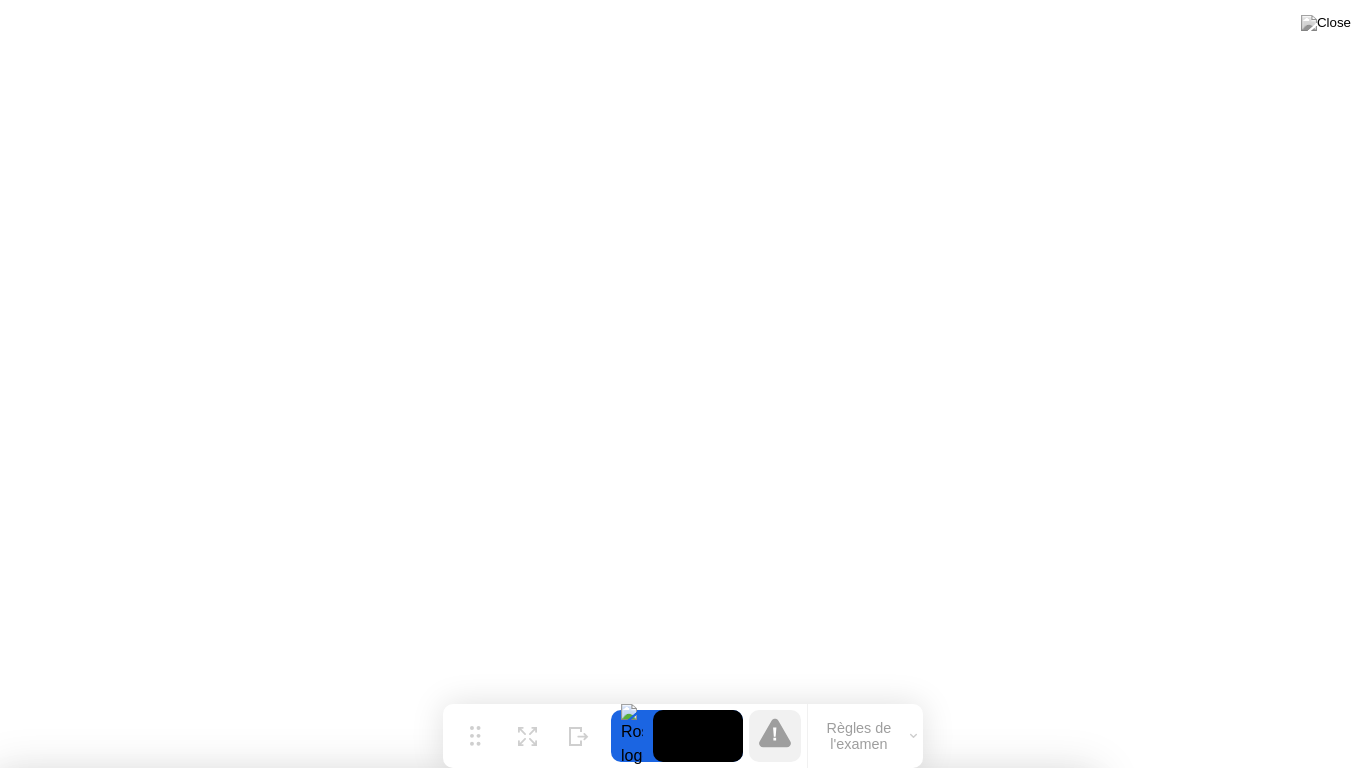 click on "Non" at bounding box center (594, 881) 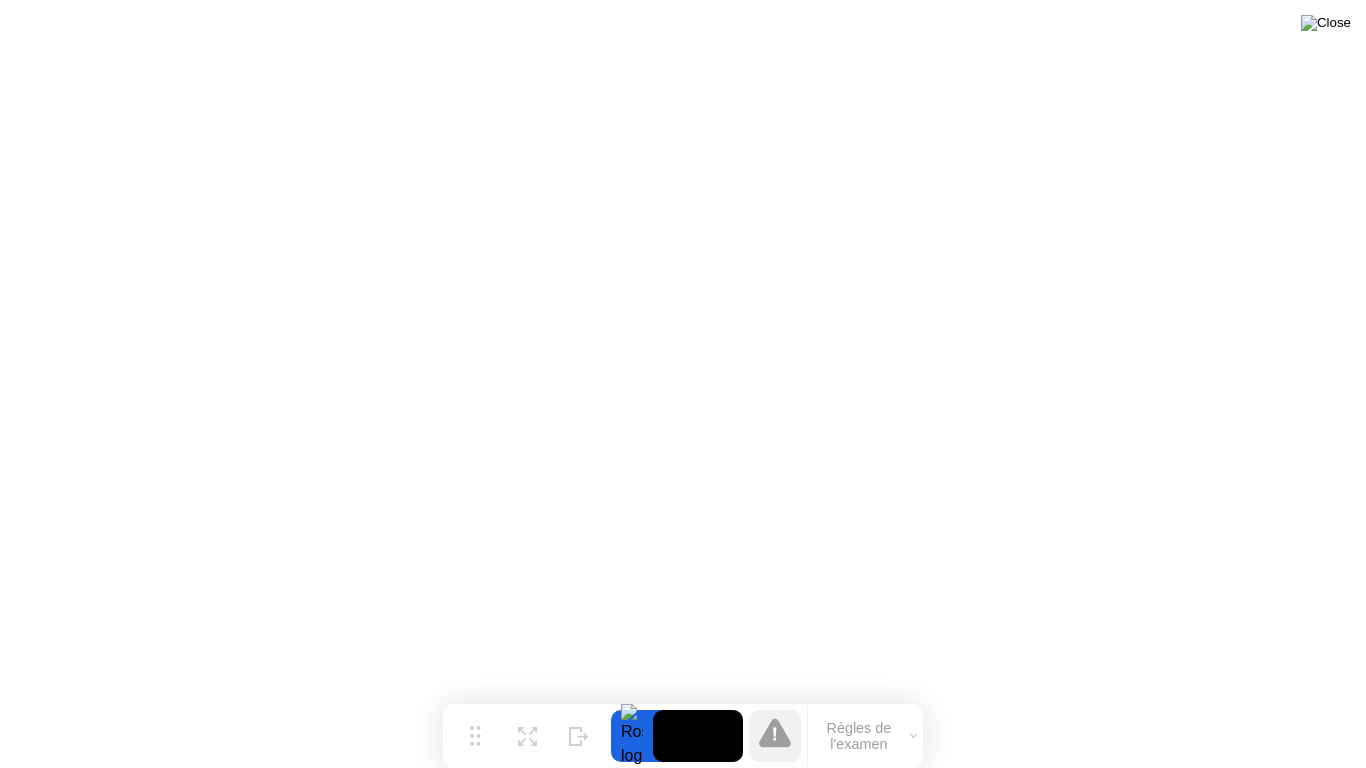 click at bounding box center [1326, 23] 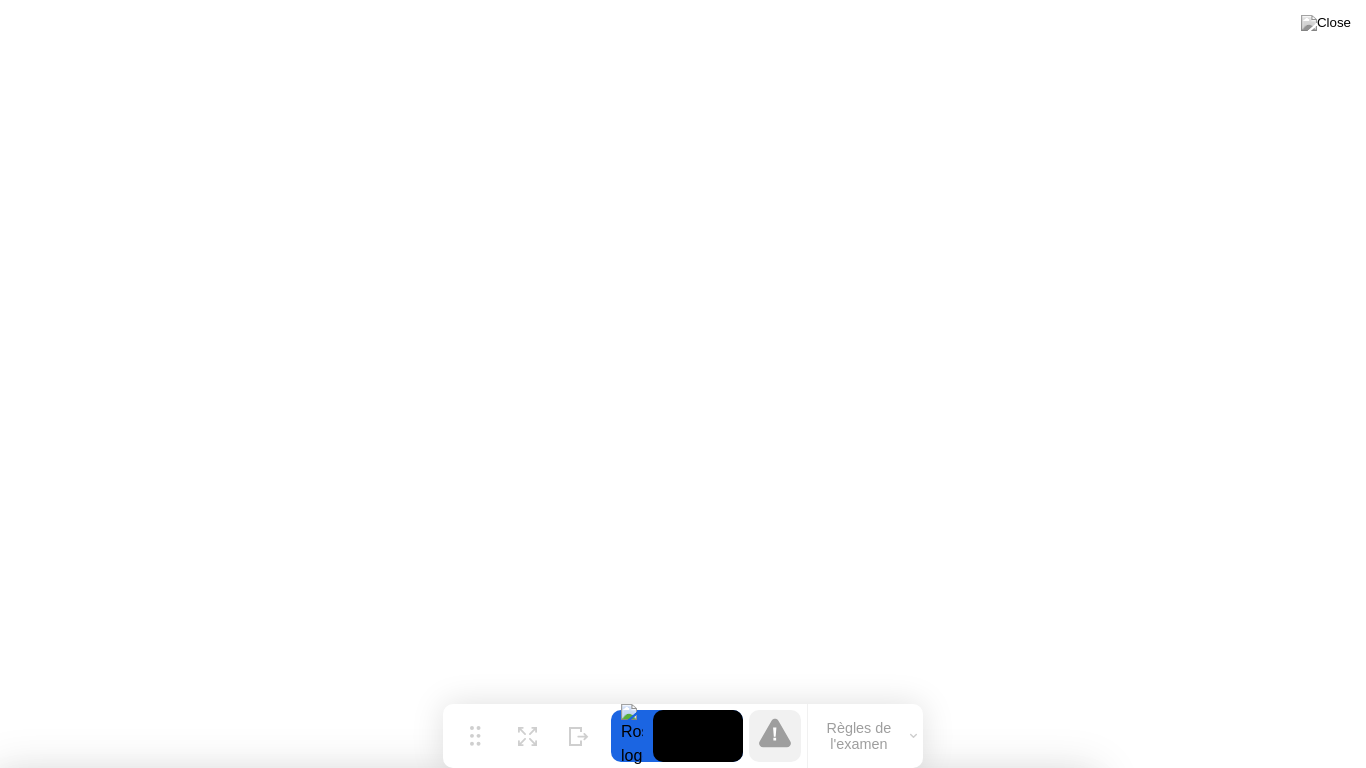 click on "Non" at bounding box center (594, 881) 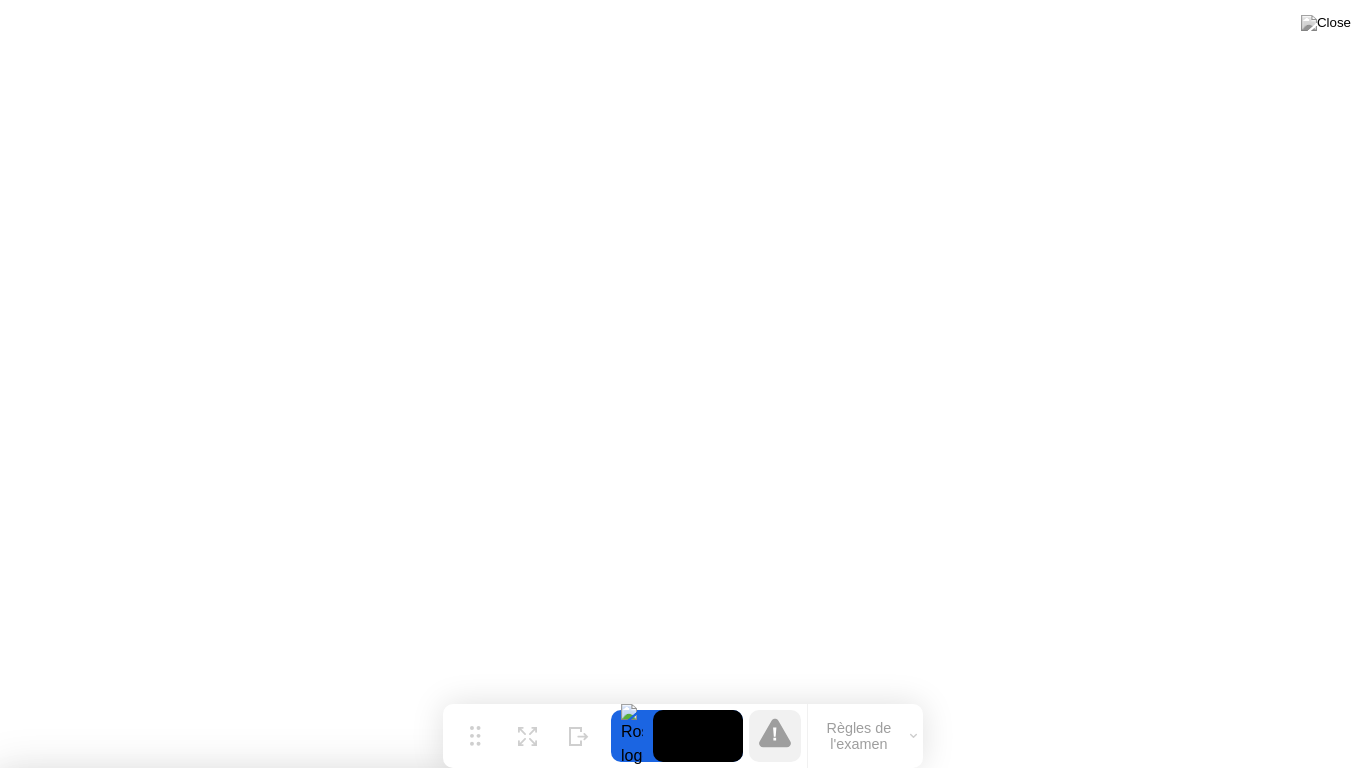 click on "Fermer l'application" at bounding box center (400, 1181) 